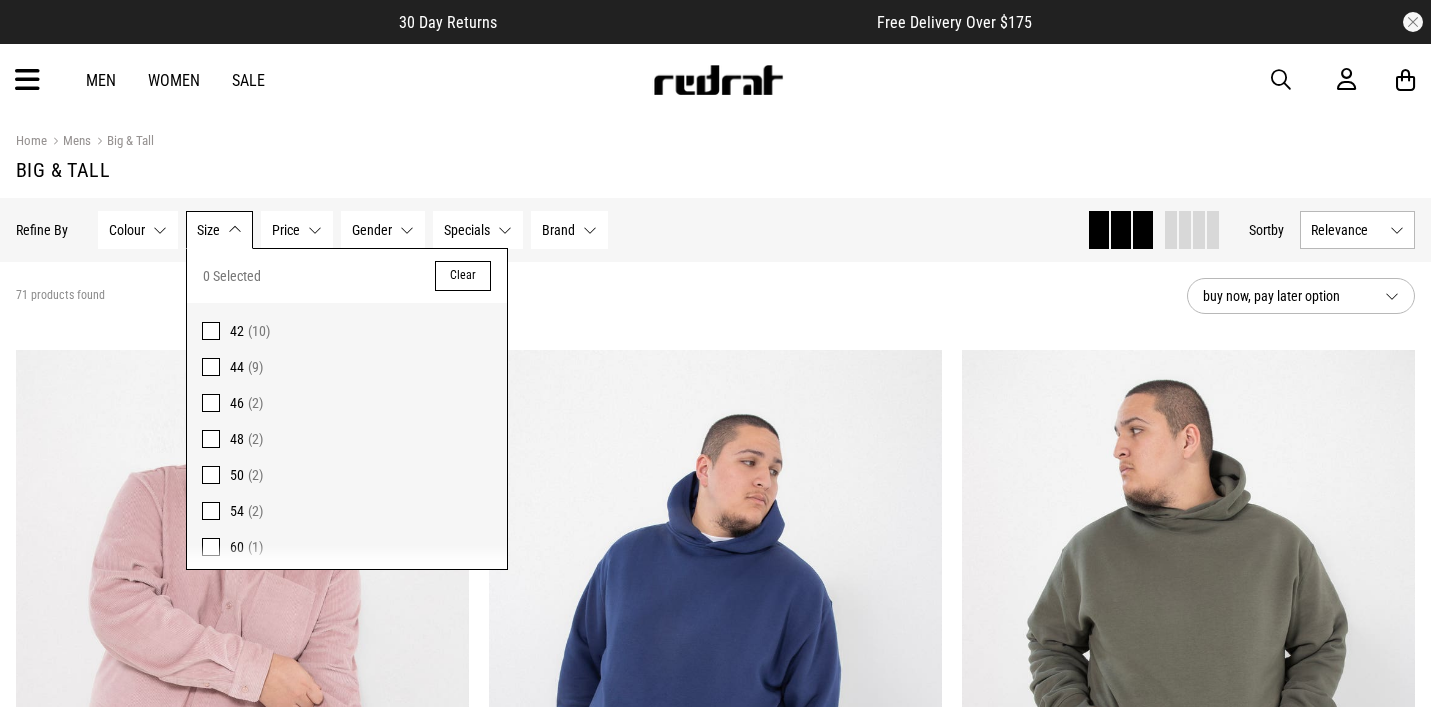 scroll, scrollTop: 3, scrollLeft: 0, axis: vertical 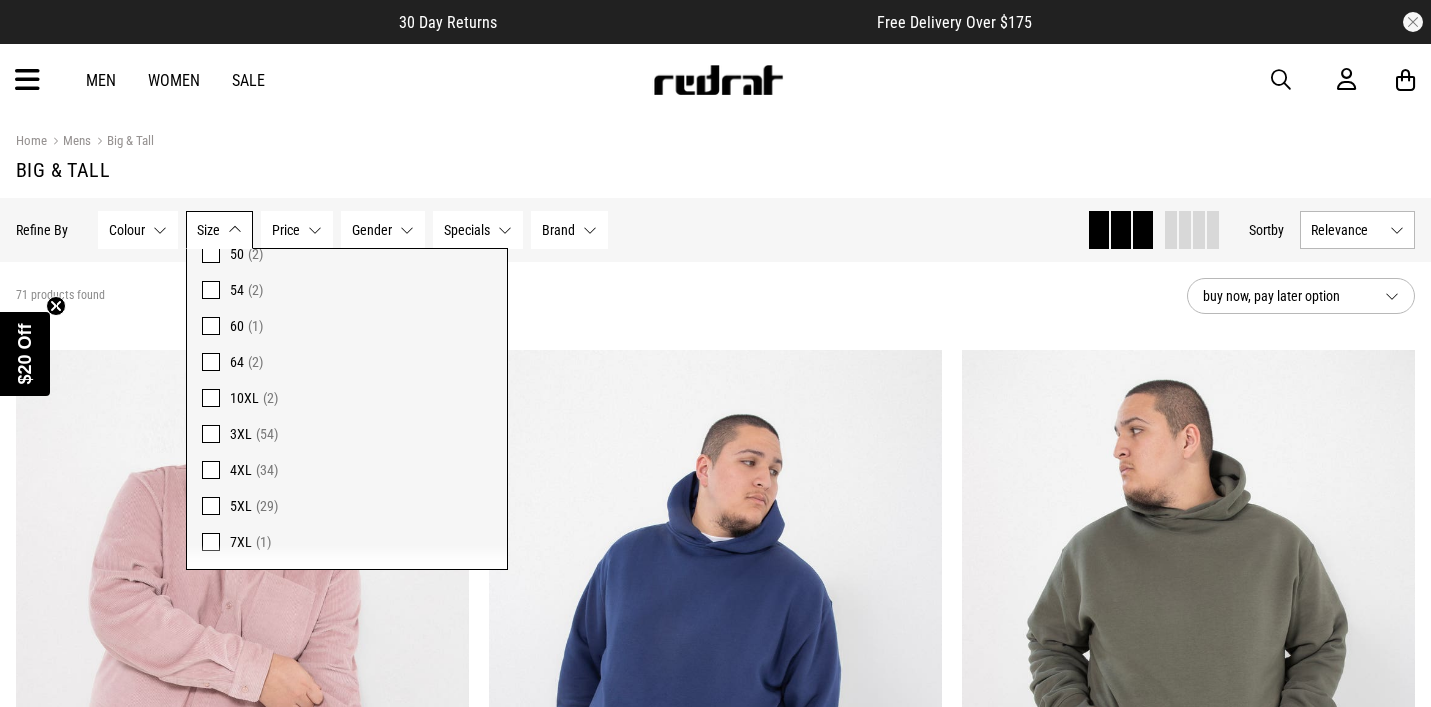 click on "4XL" at bounding box center [241, 470] 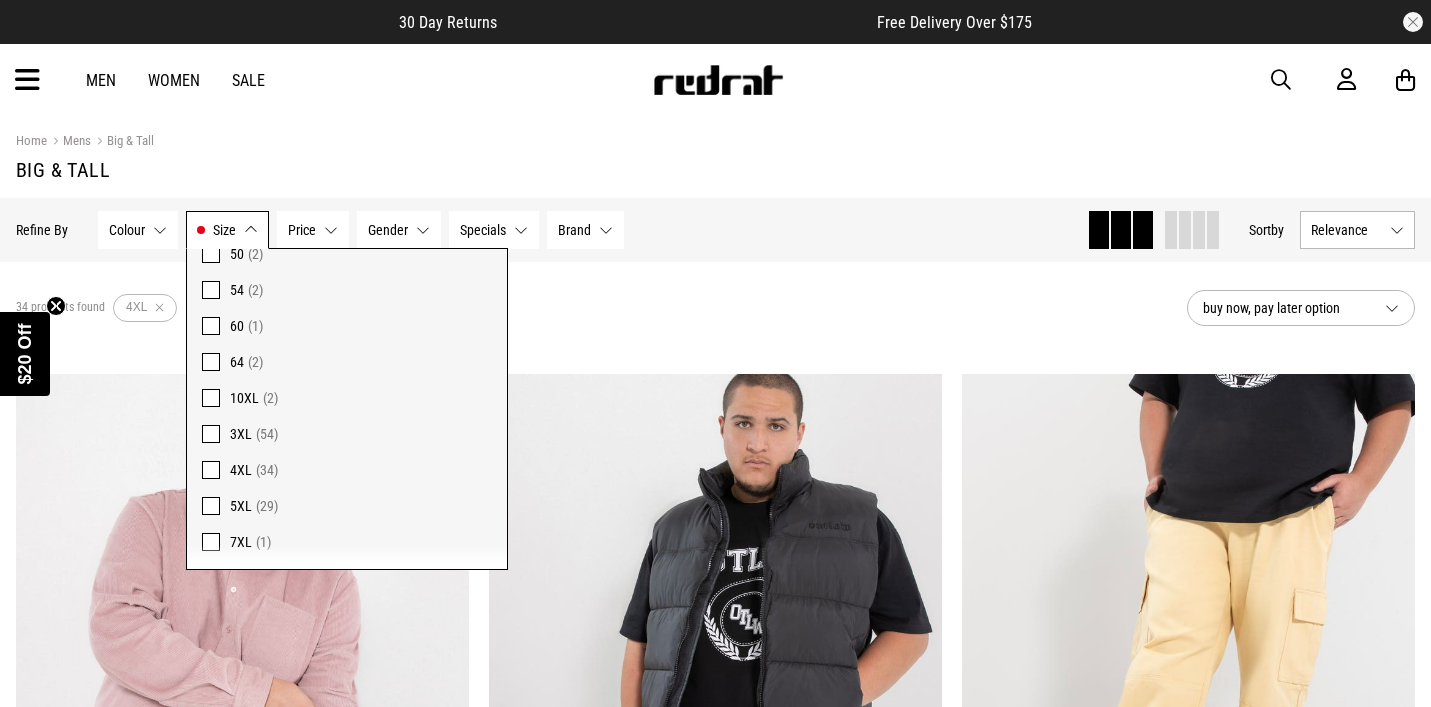 click on "34 products found   Active Filters 4XL Clear" at bounding box center [593, 308] 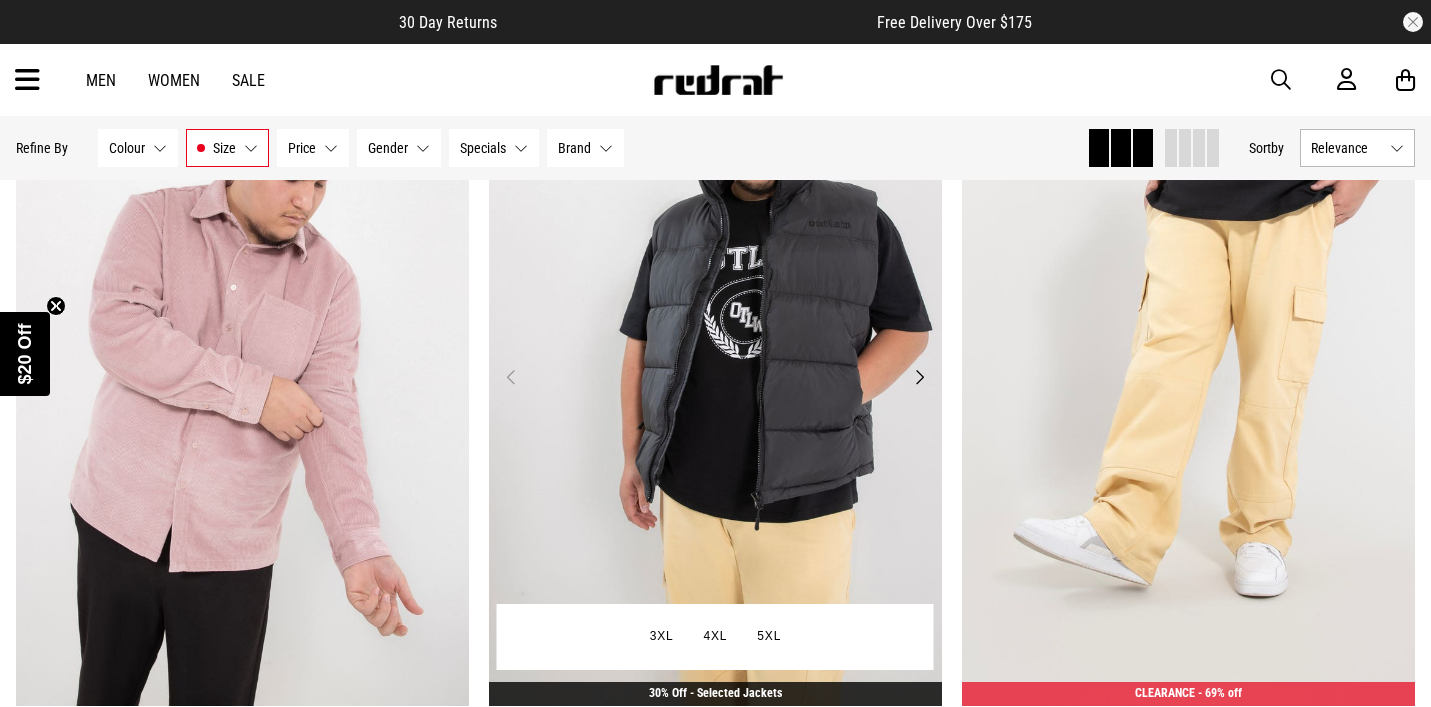 scroll, scrollTop: 299, scrollLeft: 0, axis: vertical 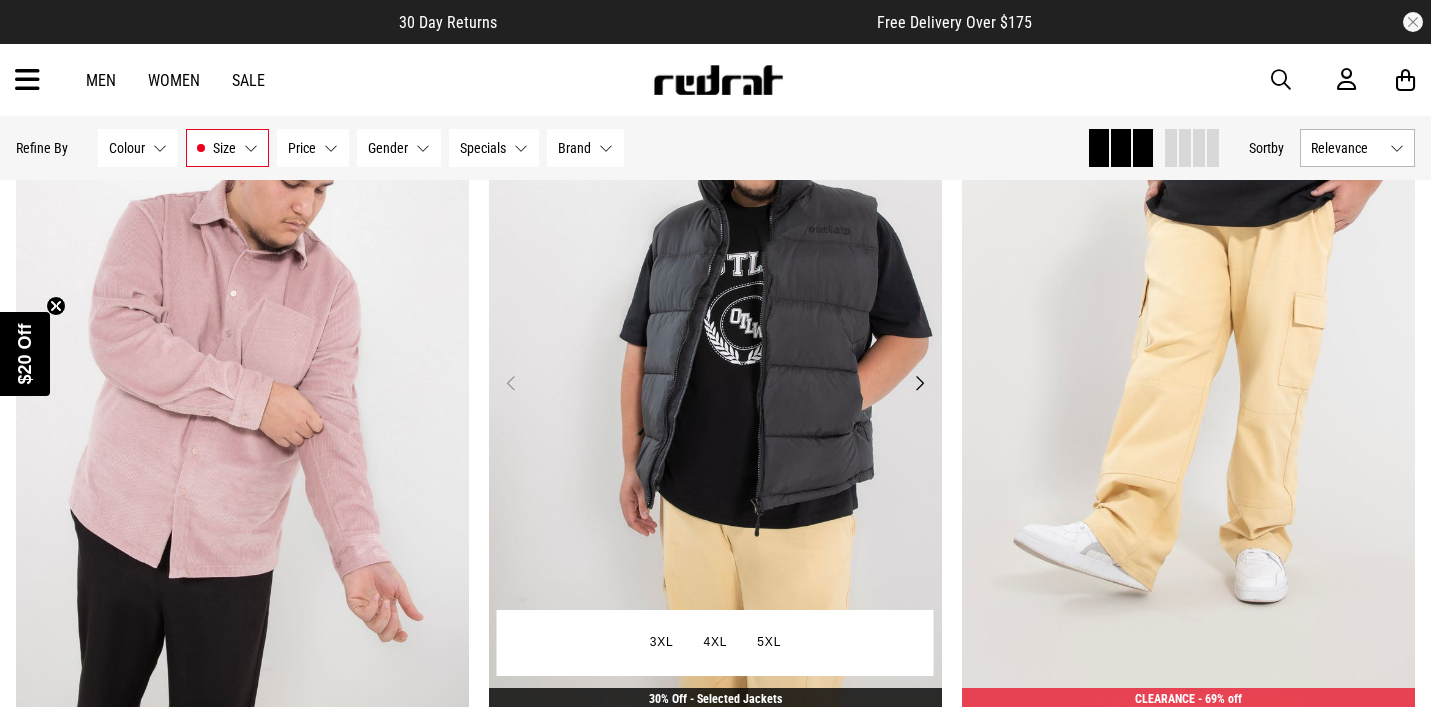 click on "Next" at bounding box center (919, 383) 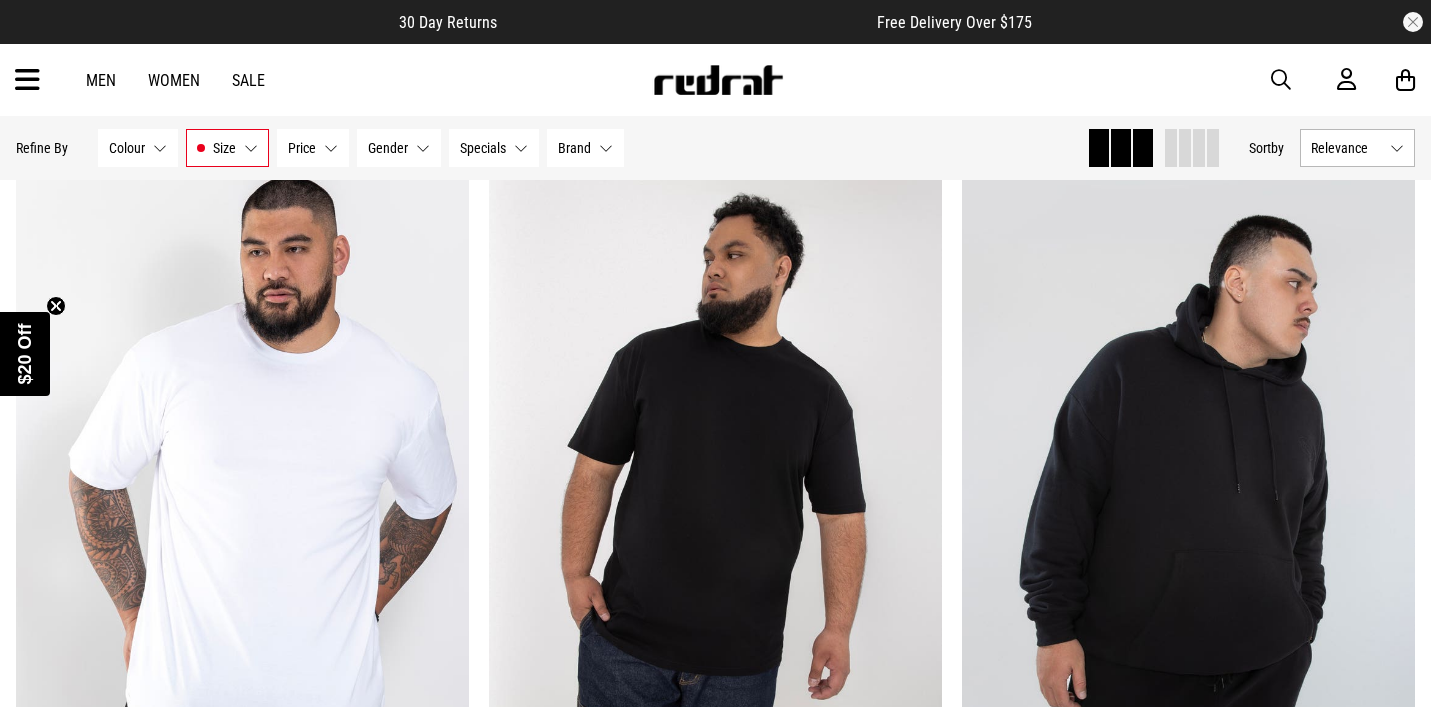 scroll, scrollTop: 1770, scrollLeft: 1, axis: both 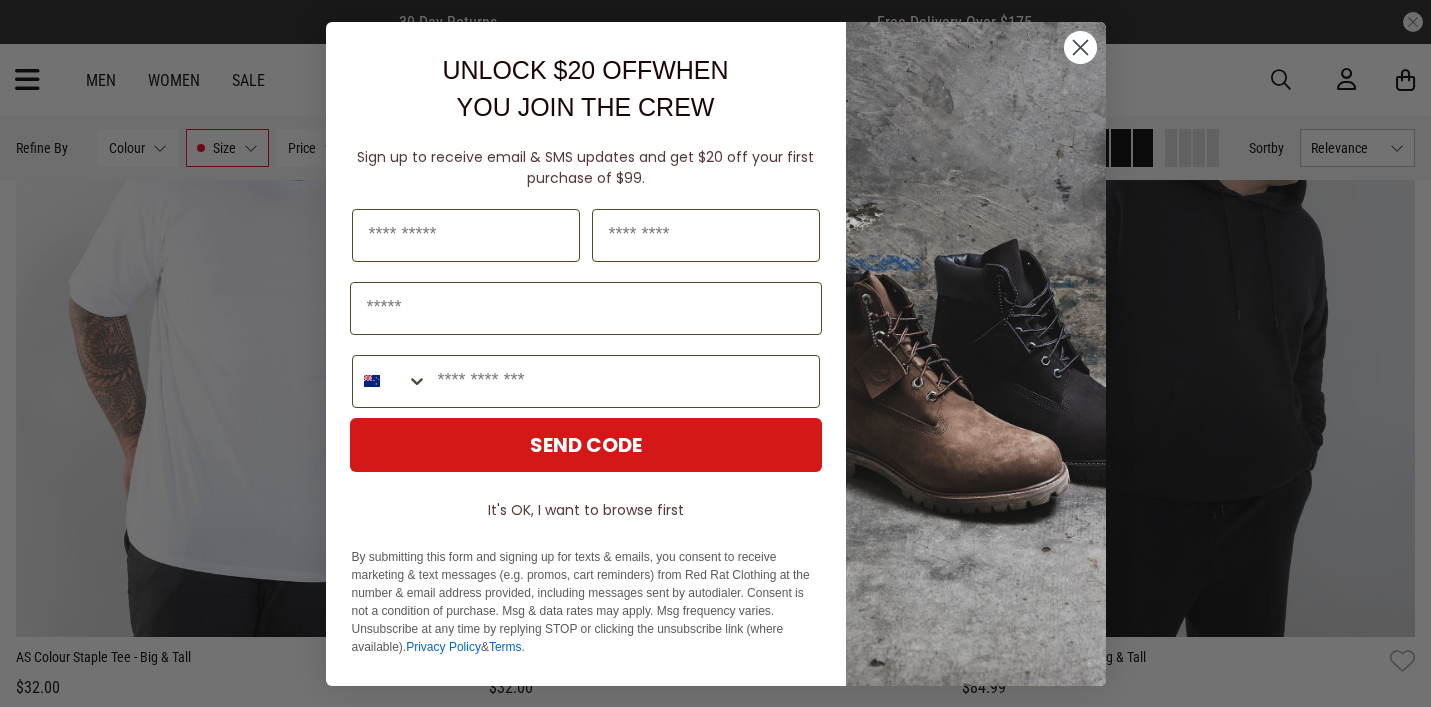 click 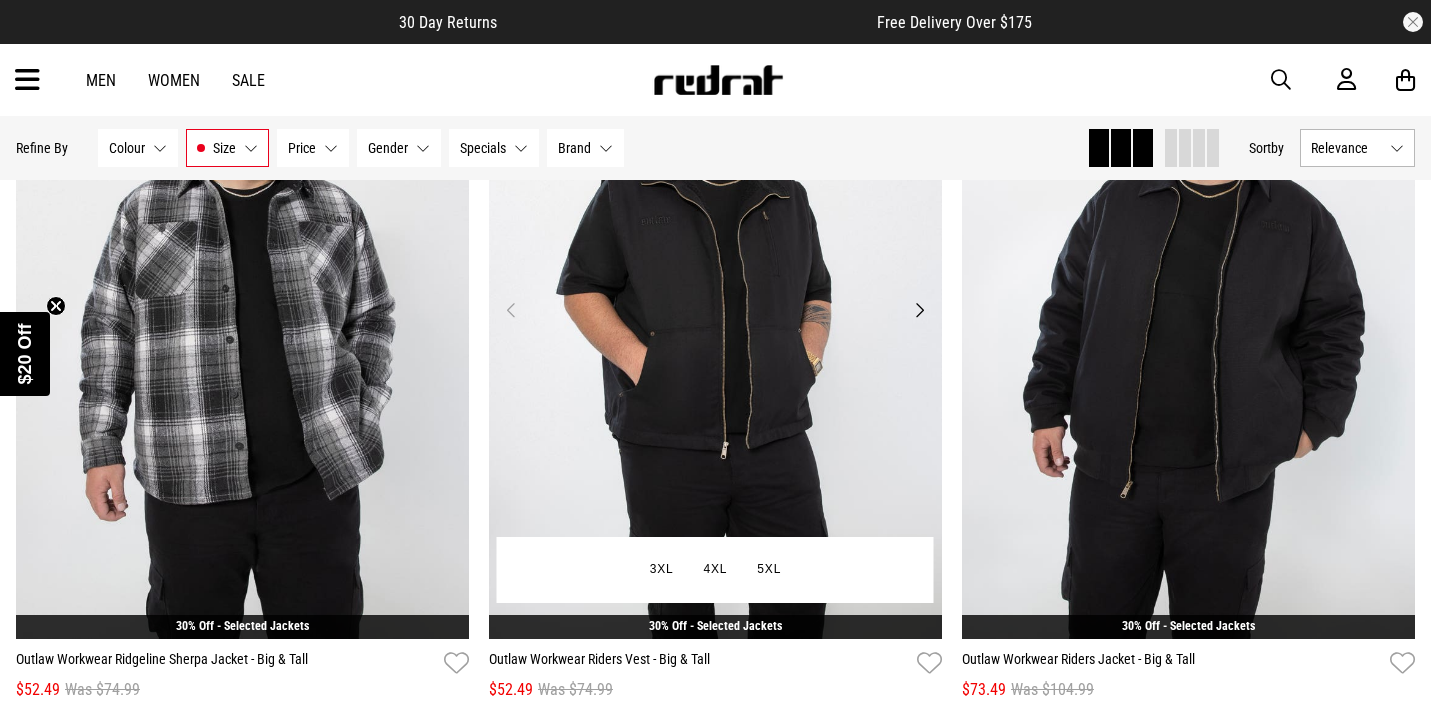 scroll, scrollTop: 3544, scrollLeft: 0, axis: vertical 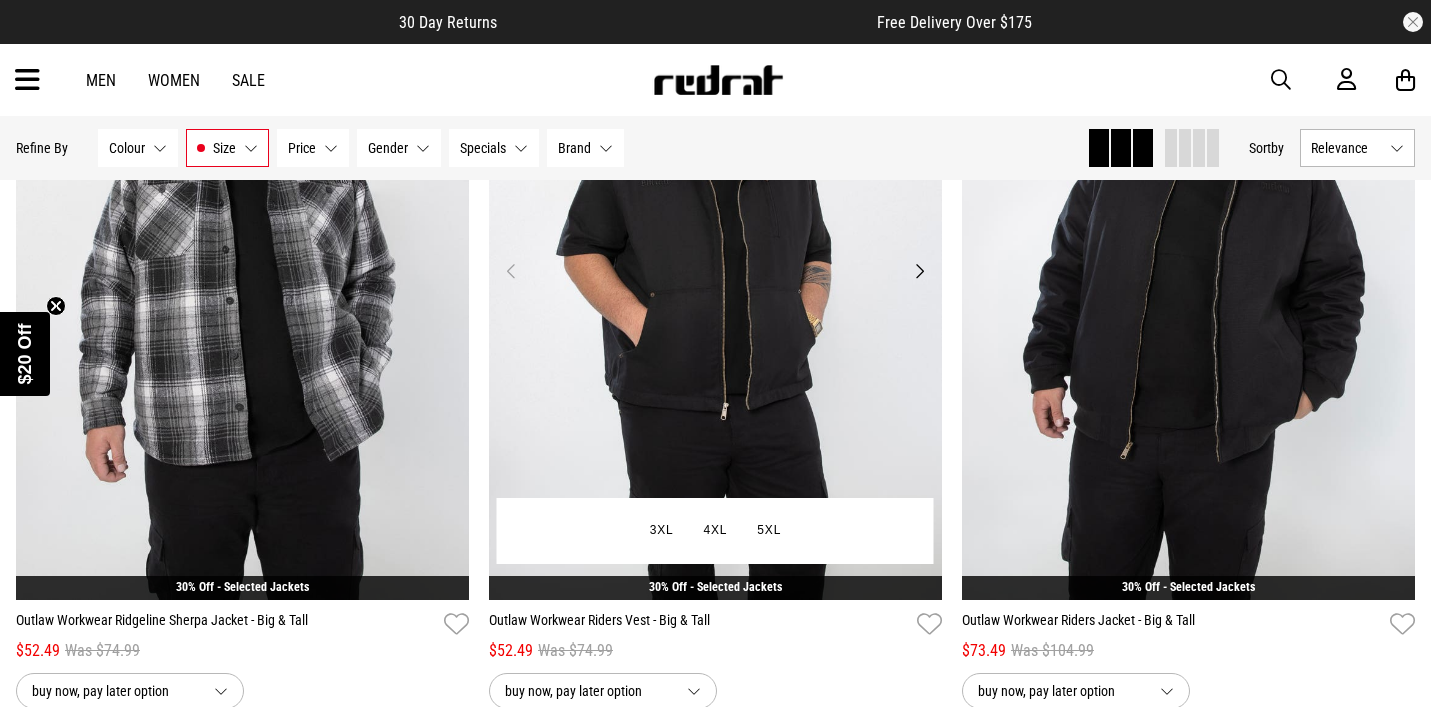 click at bounding box center (715, 283) 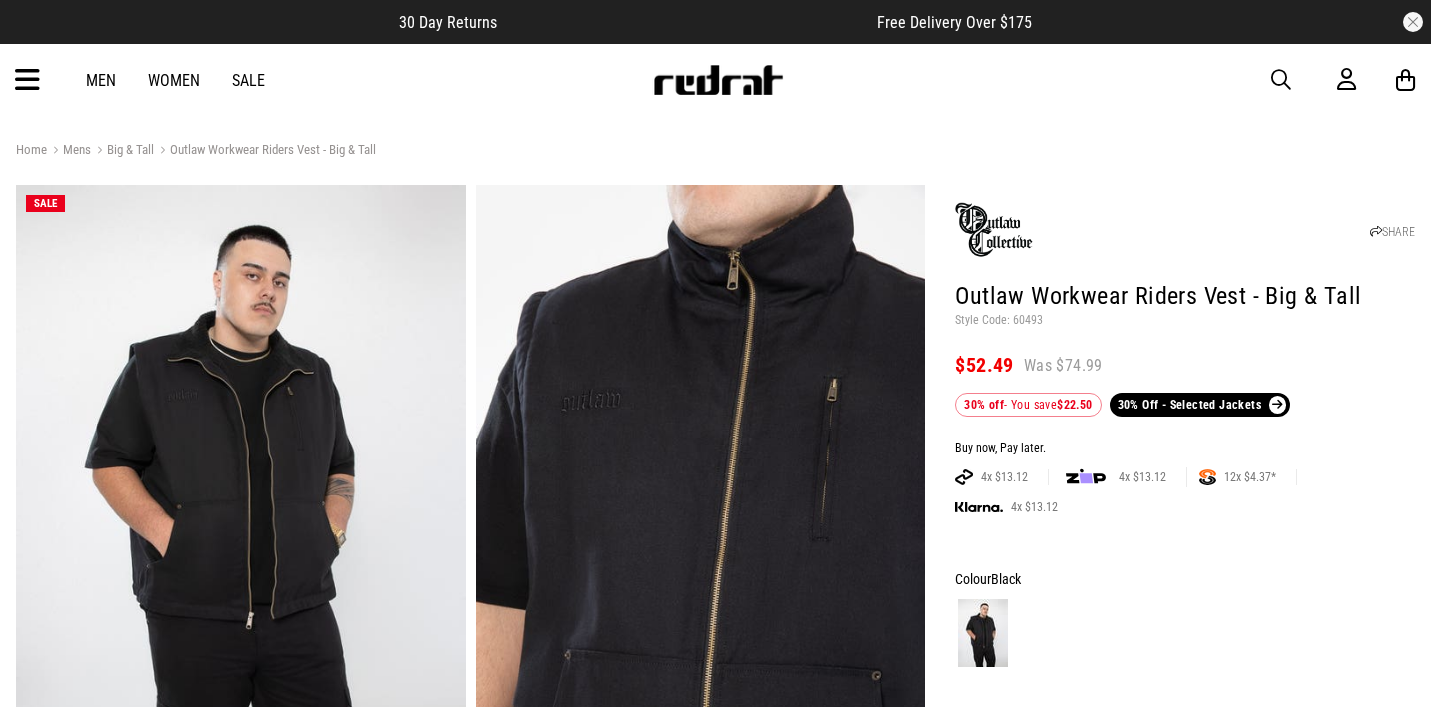 scroll, scrollTop: 70, scrollLeft: 0, axis: vertical 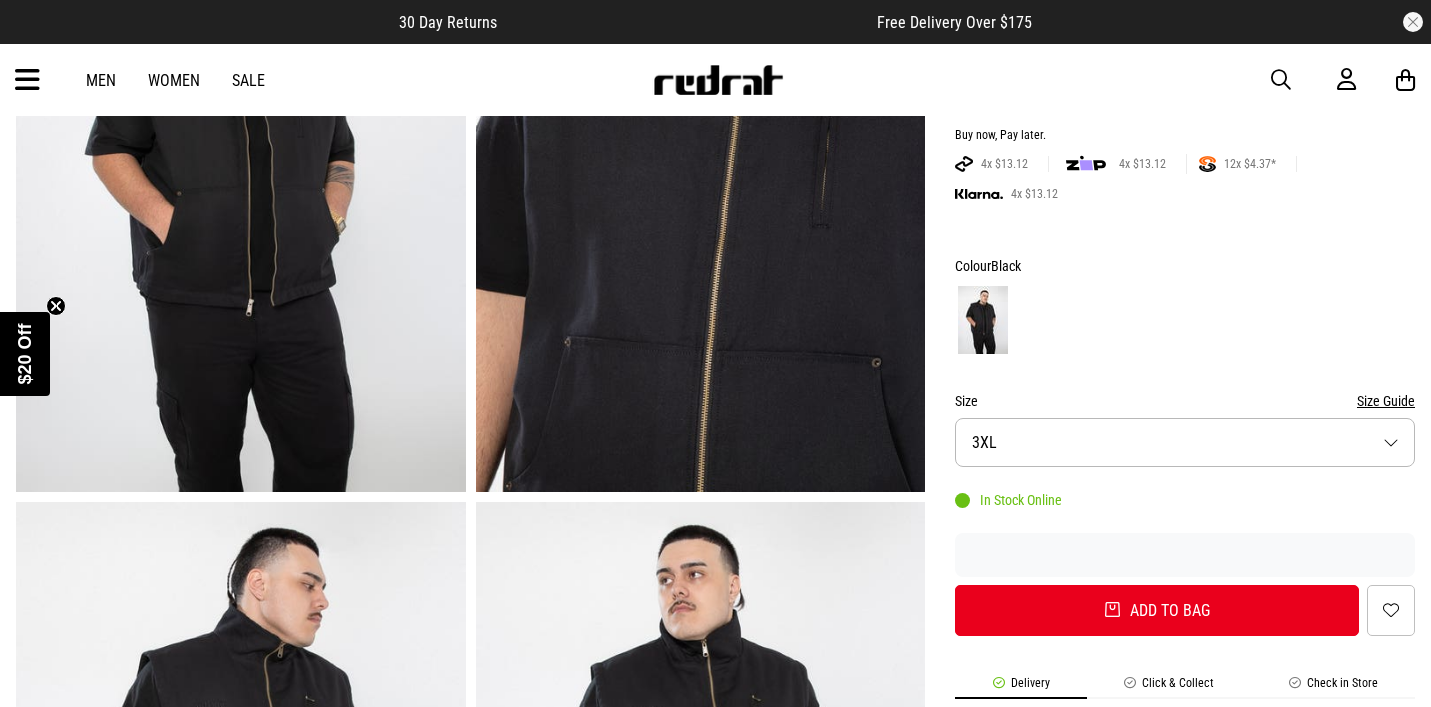 click on "Size 3XL" at bounding box center [1185, 442] 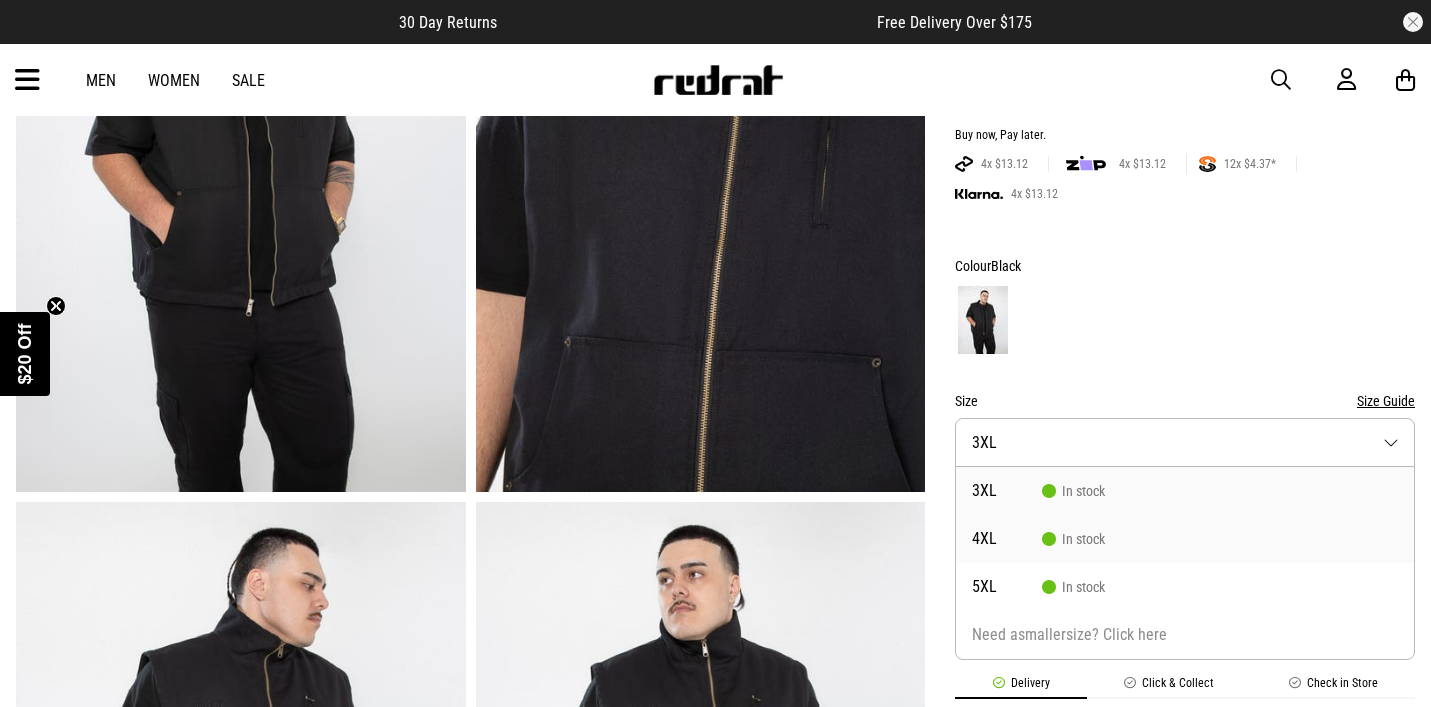 click on "4XL   In stock" at bounding box center [1185, 539] 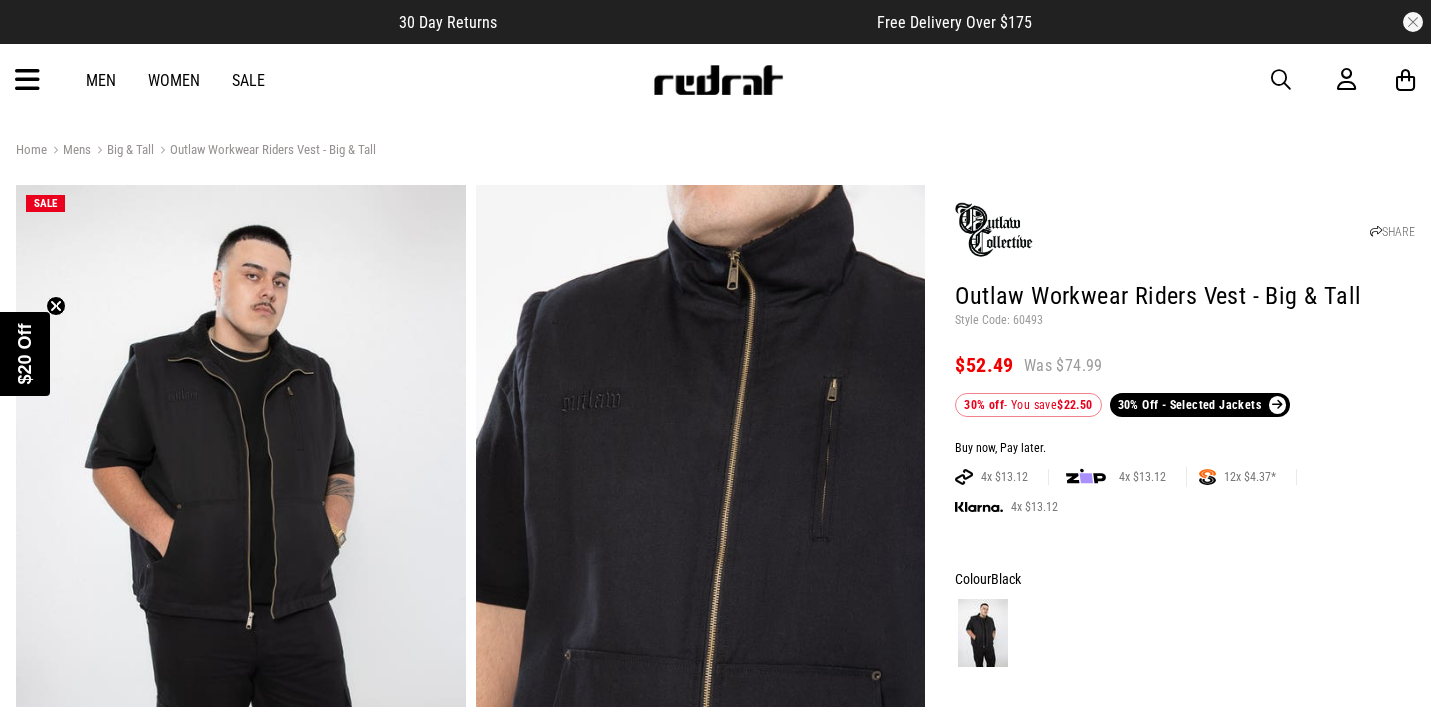 scroll, scrollTop: 0, scrollLeft: 0, axis: both 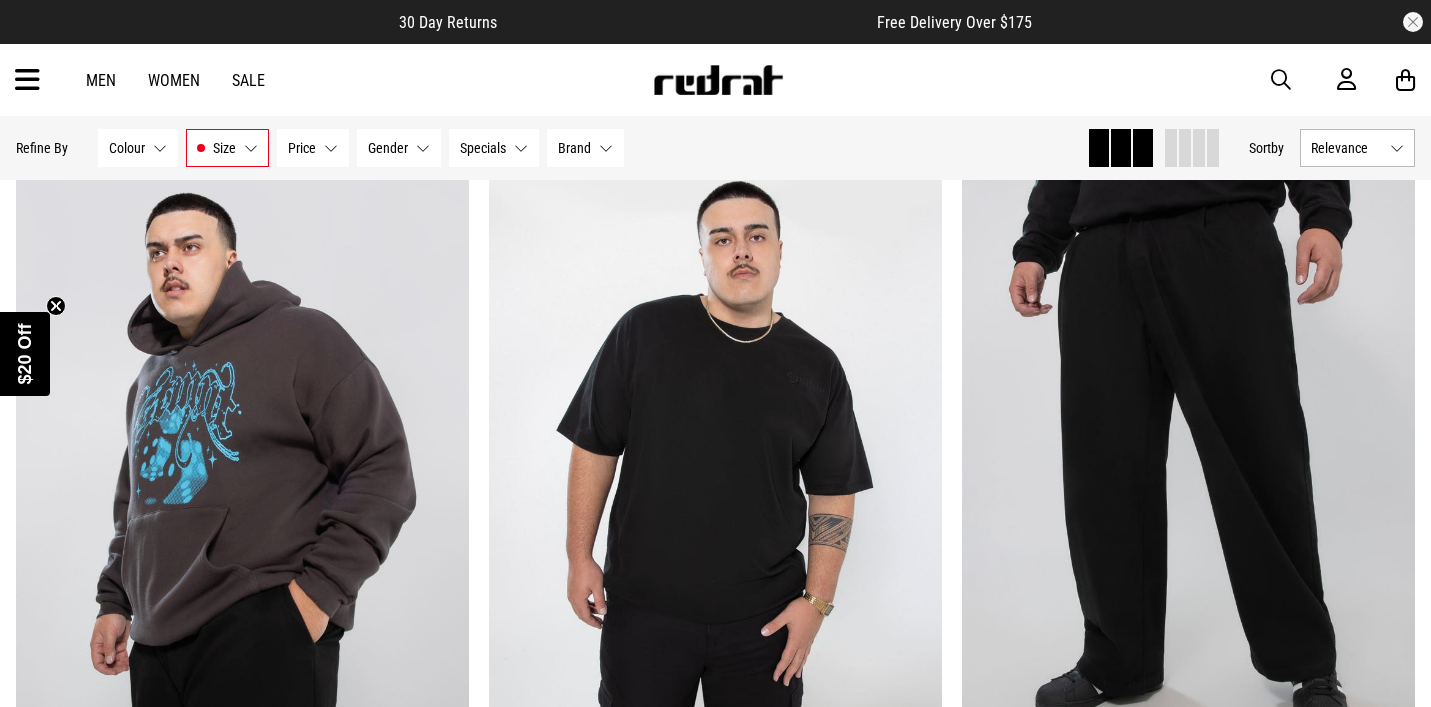 click on "Size  4XL" at bounding box center (227, 148) 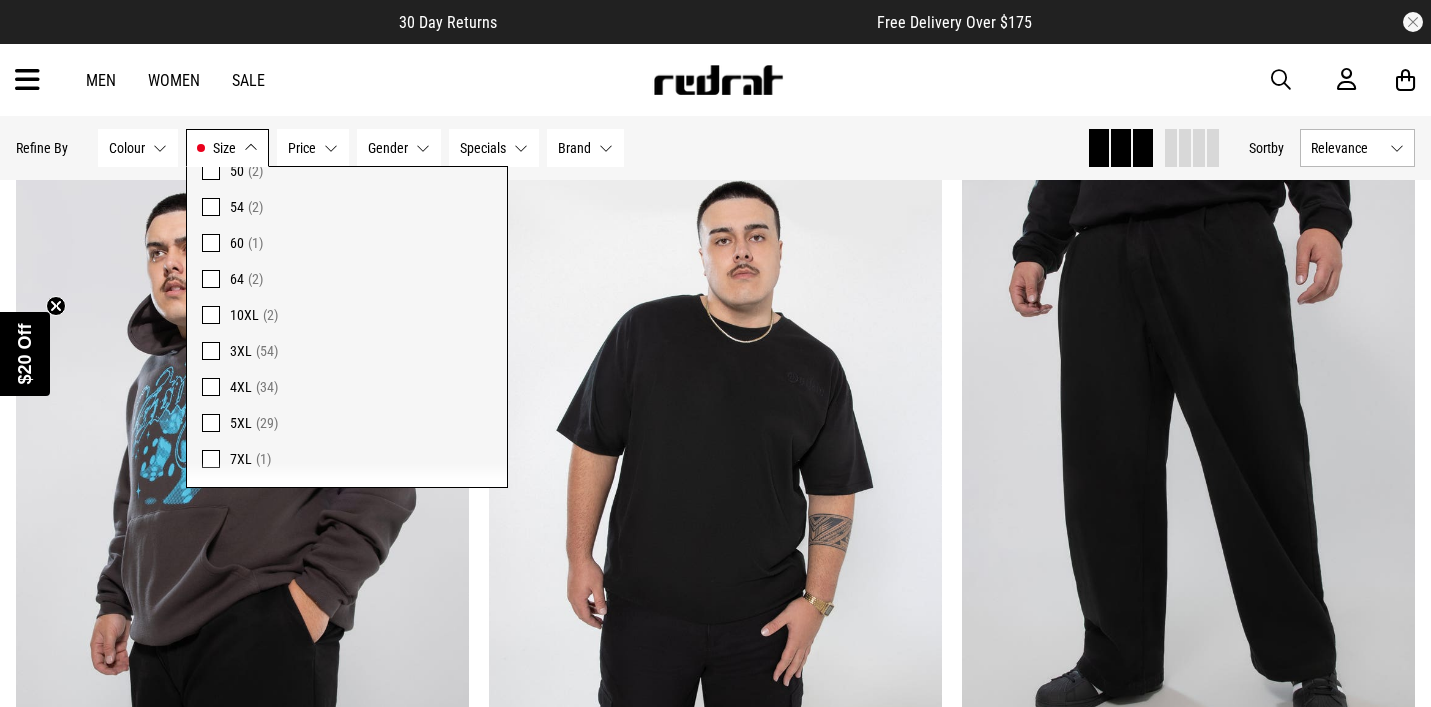 scroll, scrollTop: 221, scrollLeft: 0, axis: vertical 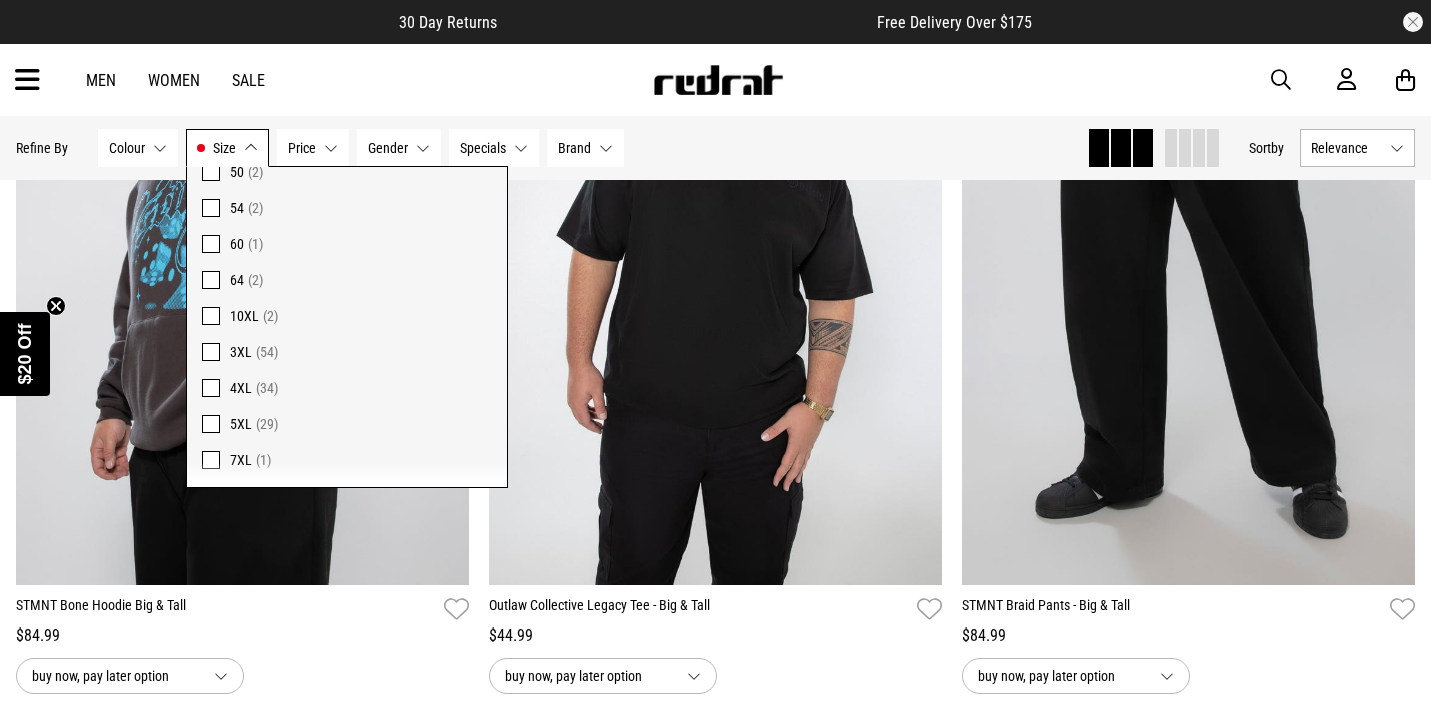 click on "Hide   Refine s   Refine By      Filters  Colour  None selected   Colour  0 Selected  Clear  Beige (1) Black (16) Blue (3) Brown (1) Green (1) Grey (7) Multi (3) Pink (1) White (1) Size  4XL   Size  1 Selected  Clear  42 (10) 44 (9) 46 (2) 48 (2) 50 (2) 54 (2) 60 (1) 64 (2) 10XL (2) 3XL (54) 4XL (34) 5XL (29) 7XL (1) Price  None selected   Price  0 Selected  Clear  $100 - $150 (4) $30 - $50 (7) $50 - $100 (23) Gender  None selected   Gender  0 Selected  Clear  Mens (34) Specials  None selected   Specials  0 Selected  Clear  30% Off - Selected Jackets (6) Brand  None selected   Brand  0 Selected  Clear  AS Colour (3) New Era (2) Outlaw Collective (17) Puma (1) Statement (11) Clear filters Apply filters" at bounding box center [543, 148] 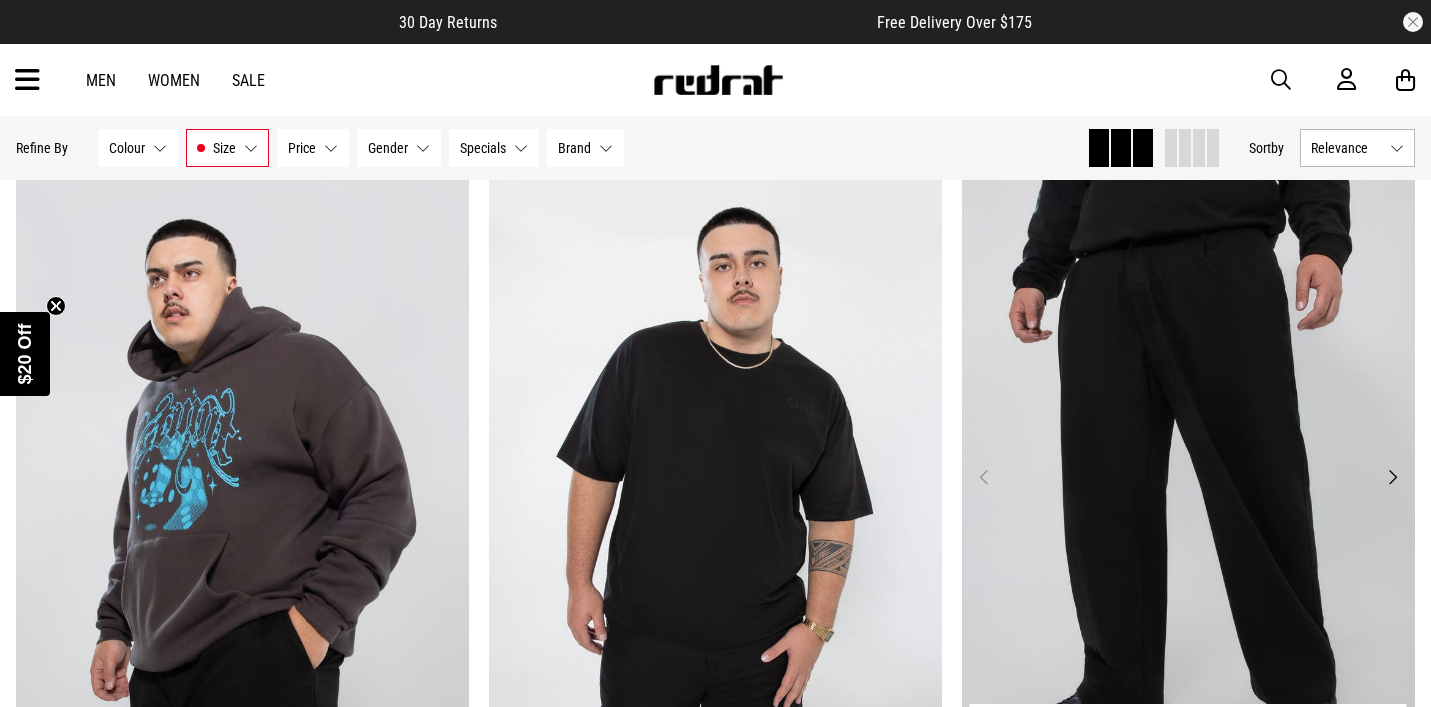 scroll, scrollTop: 4917, scrollLeft: 0, axis: vertical 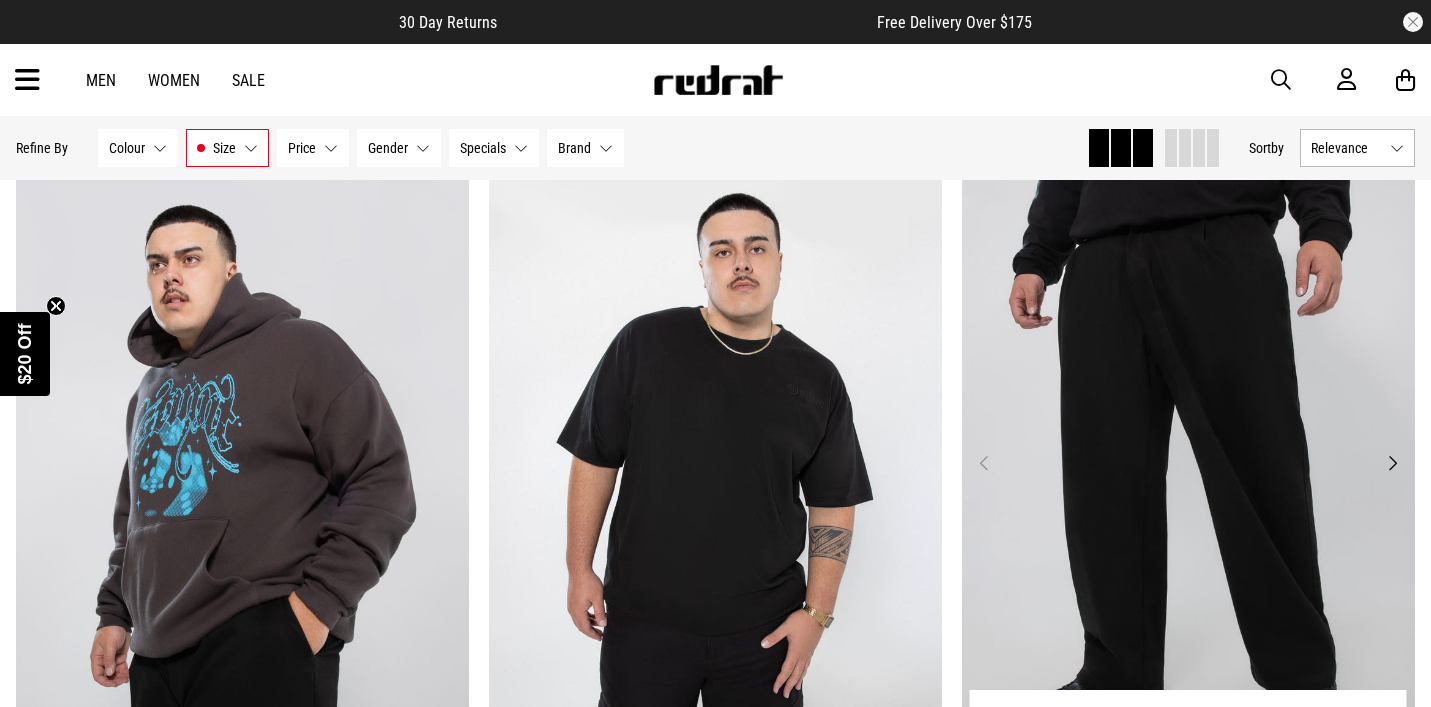 click on "Next" at bounding box center (1392, 463) 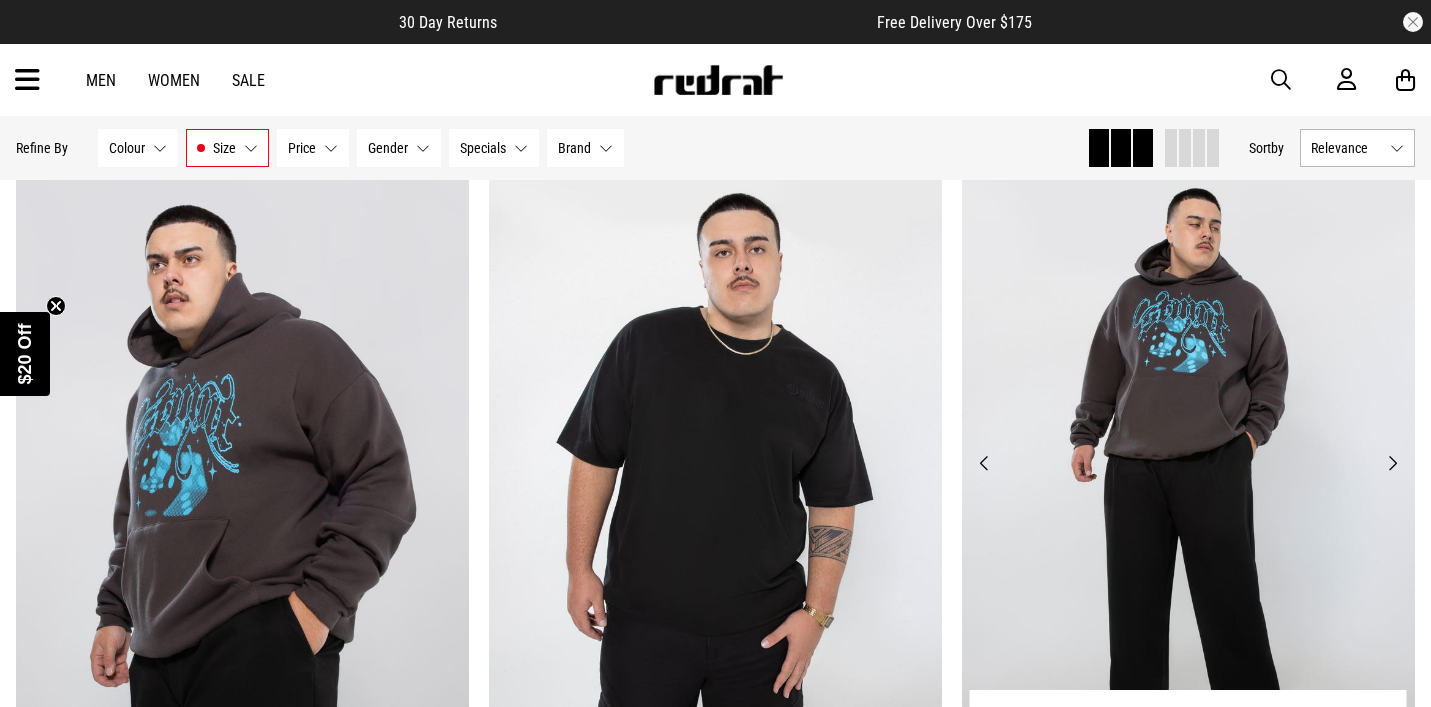 click on "Next" at bounding box center (1392, 463) 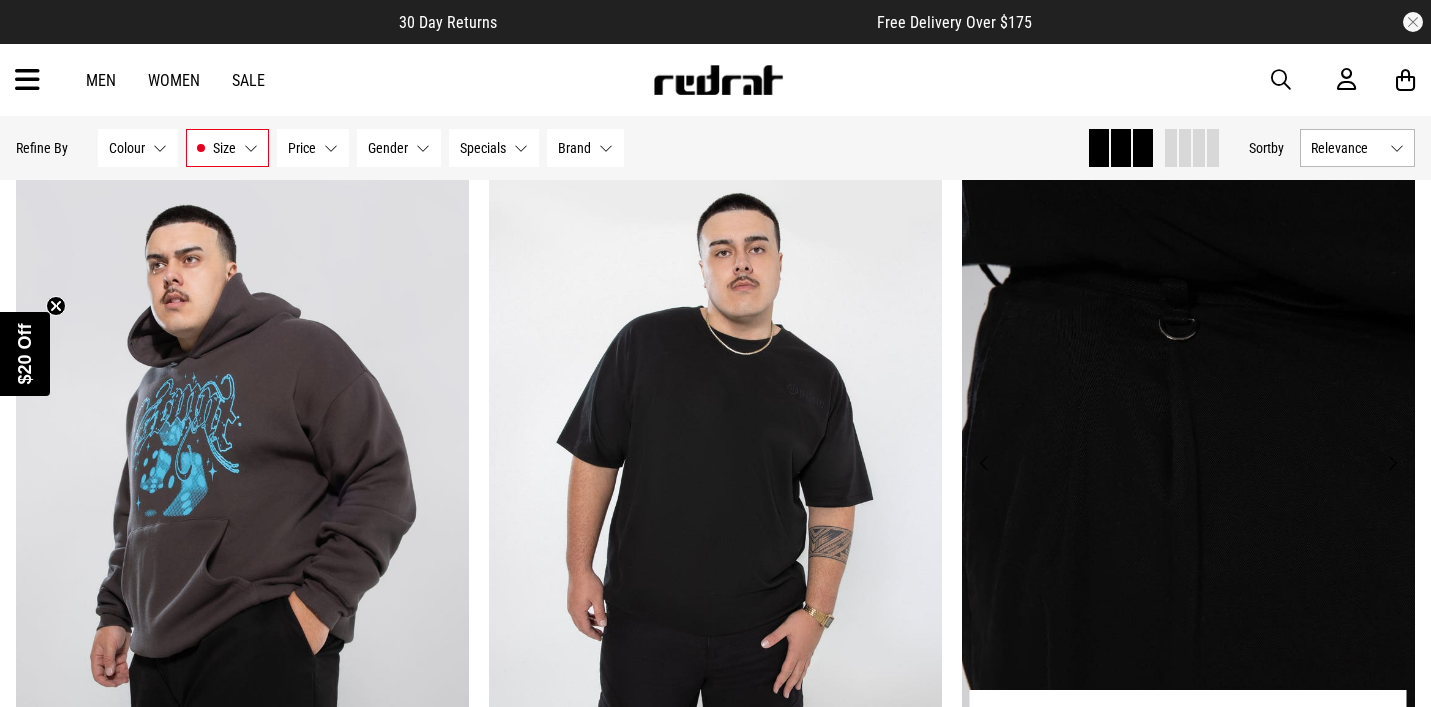 click on "Next" at bounding box center [1392, 463] 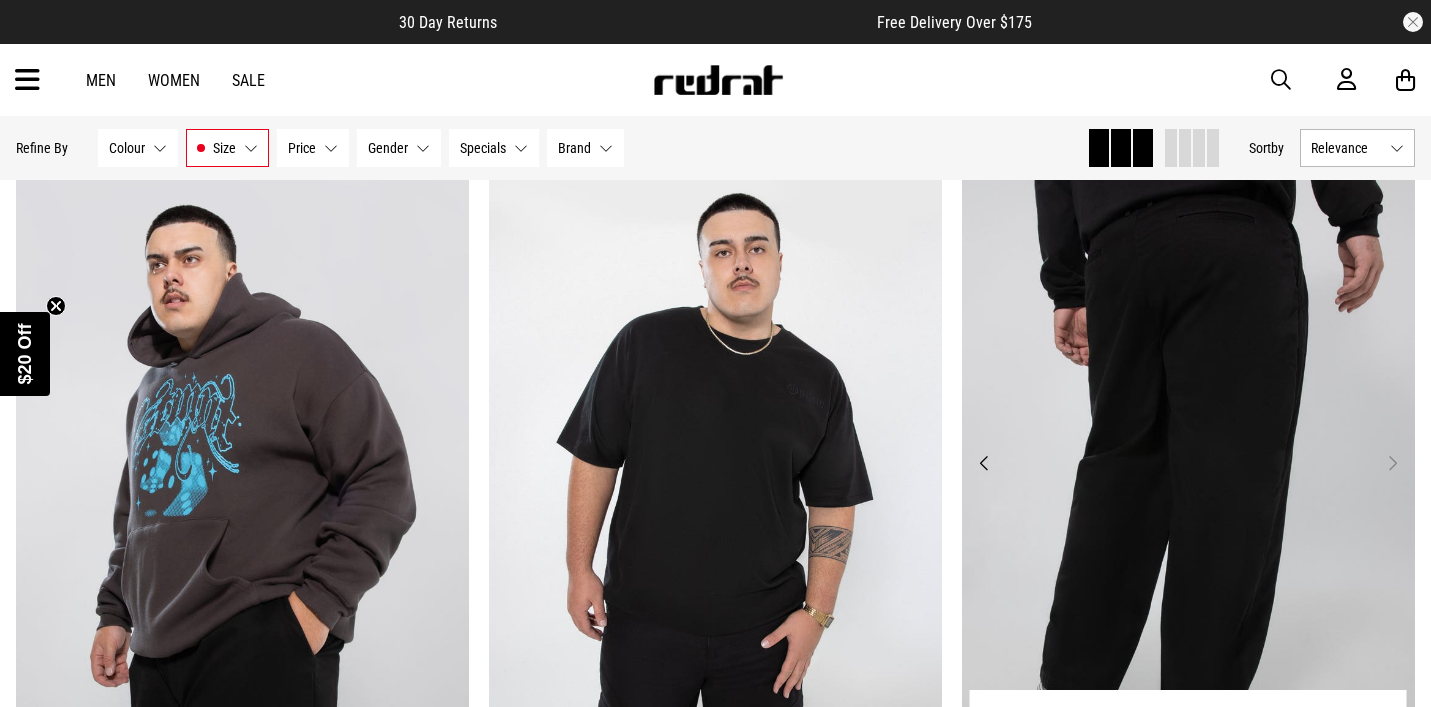 click on "Next" at bounding box center (1392, 463) 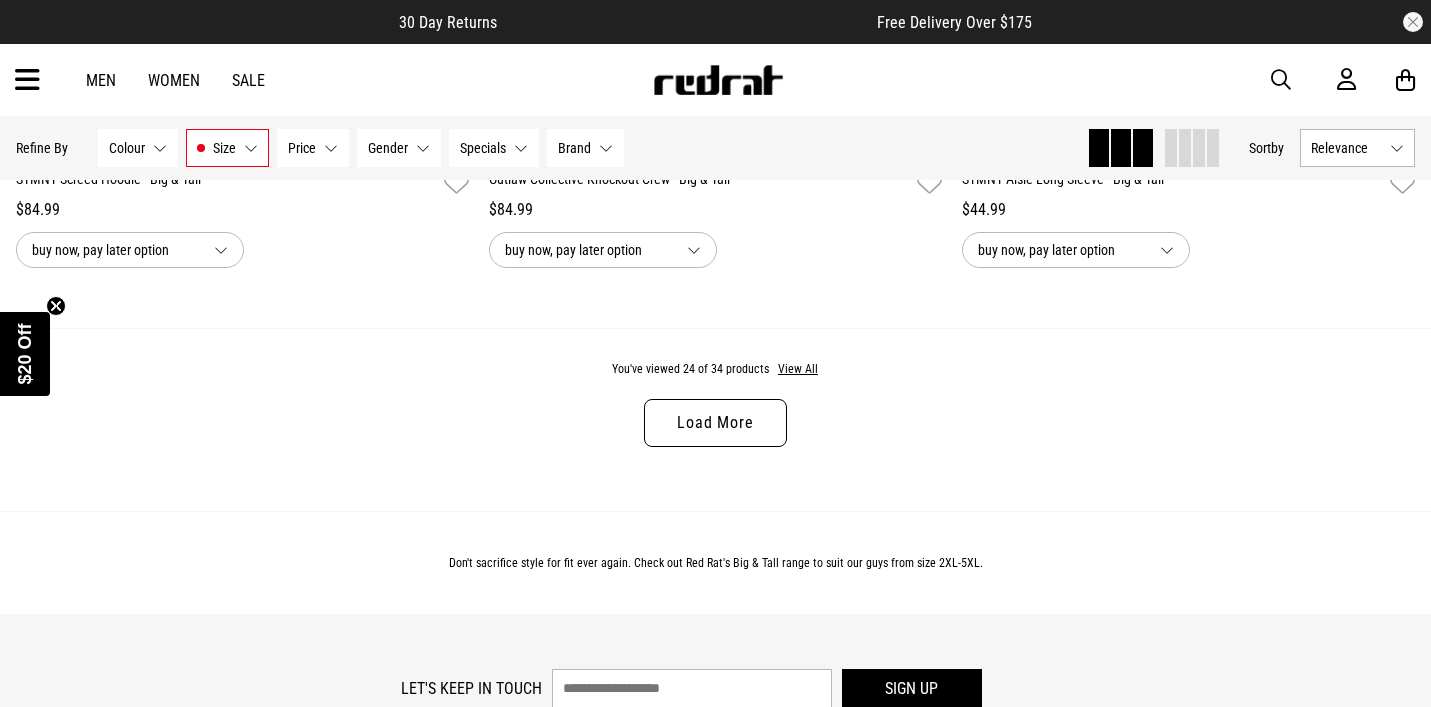 click on "Load More" at bounding box center [715, 423] 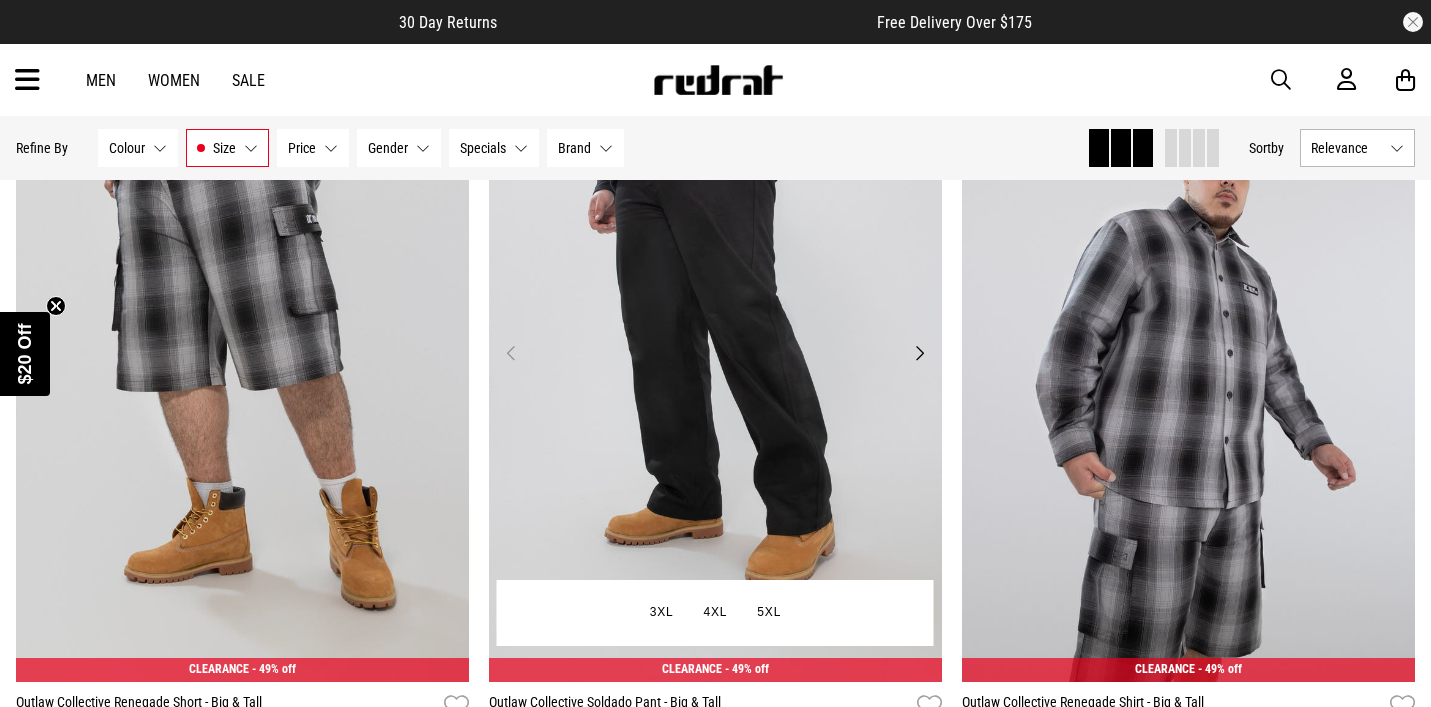 scroll, scrollTop: 7345, scrollLeft: 0, axis: vertical 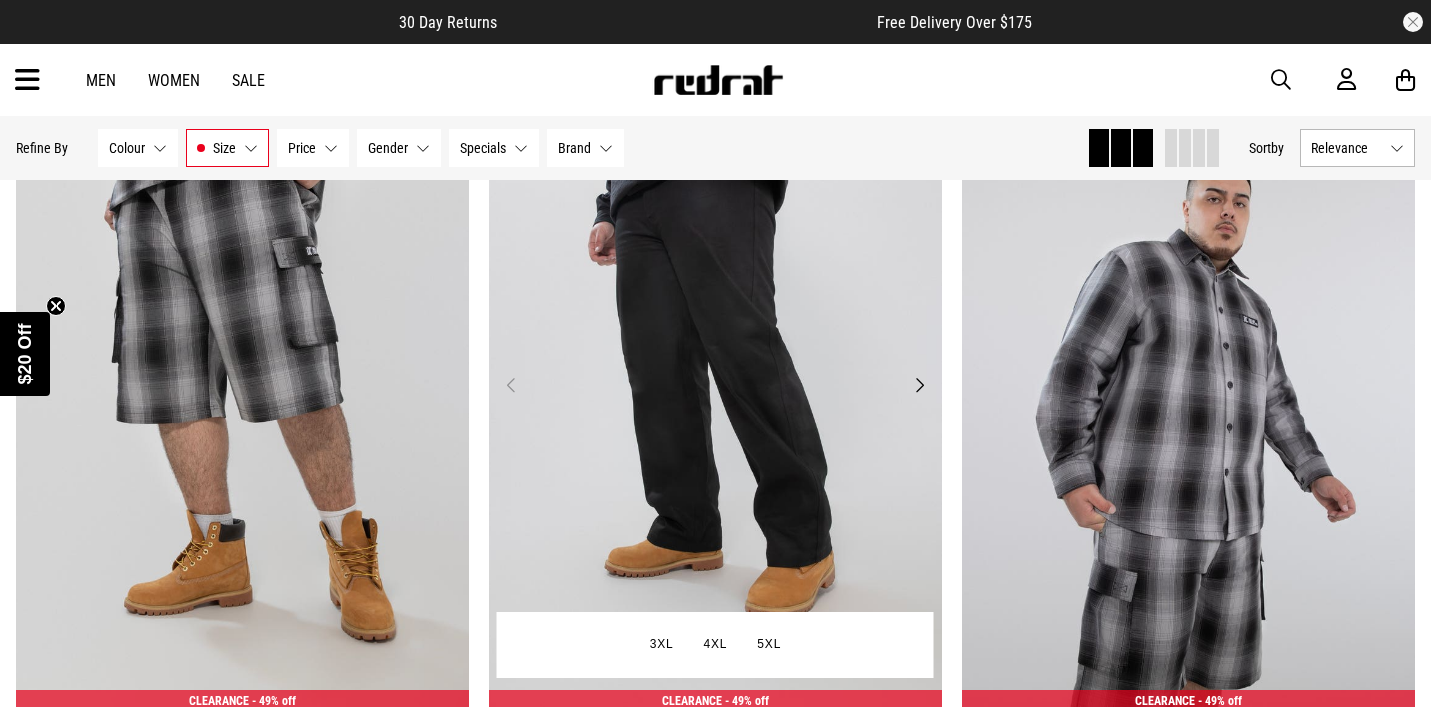 click on "Next" at bounding box center (919, 385) 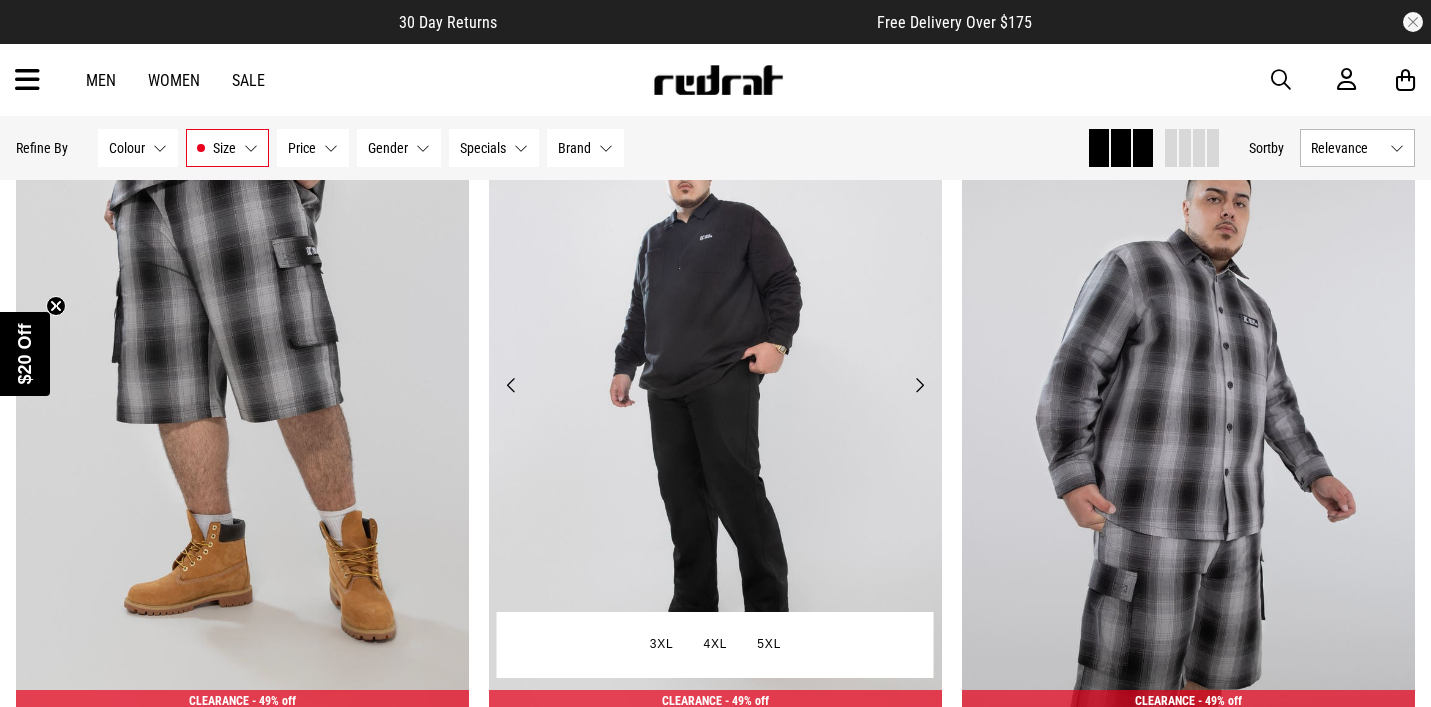 click on "Next" at bounding box center [919, 385] 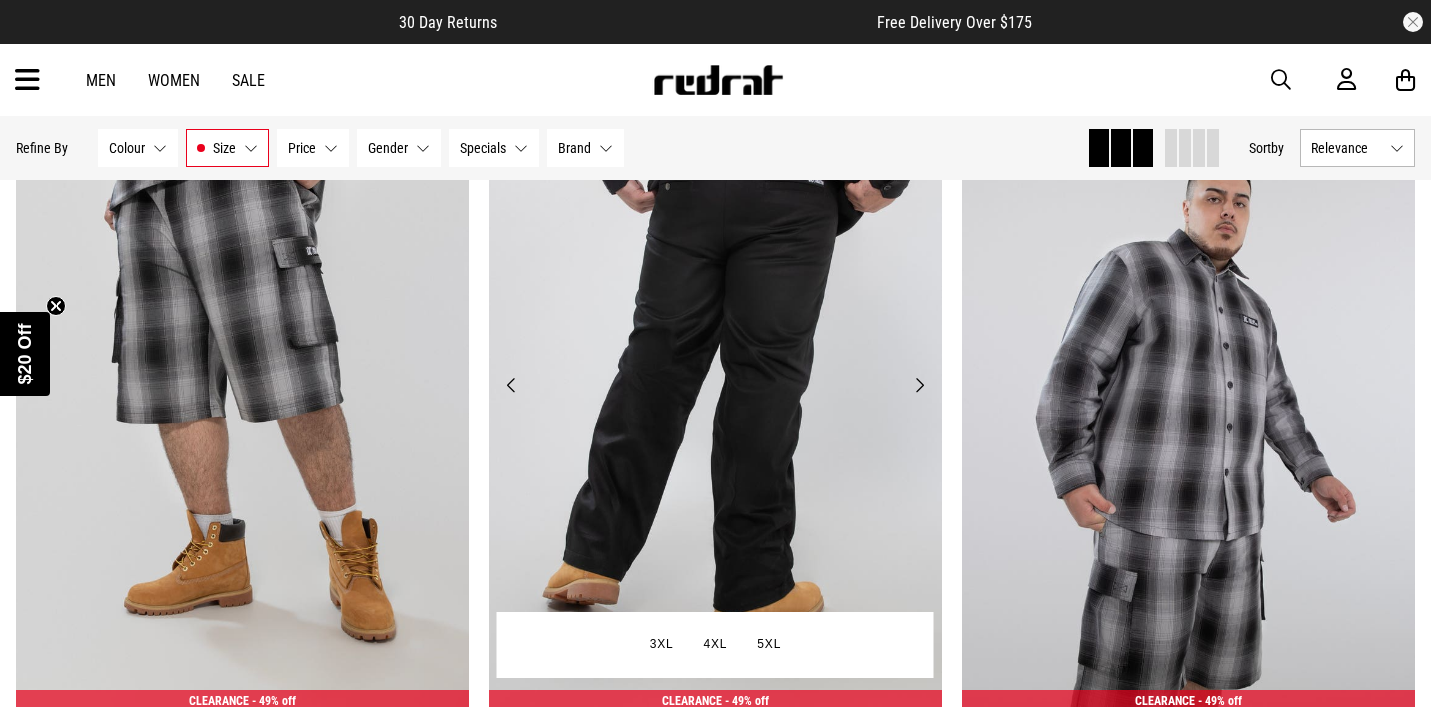 click on "Next" at bounding box center (919, 385) 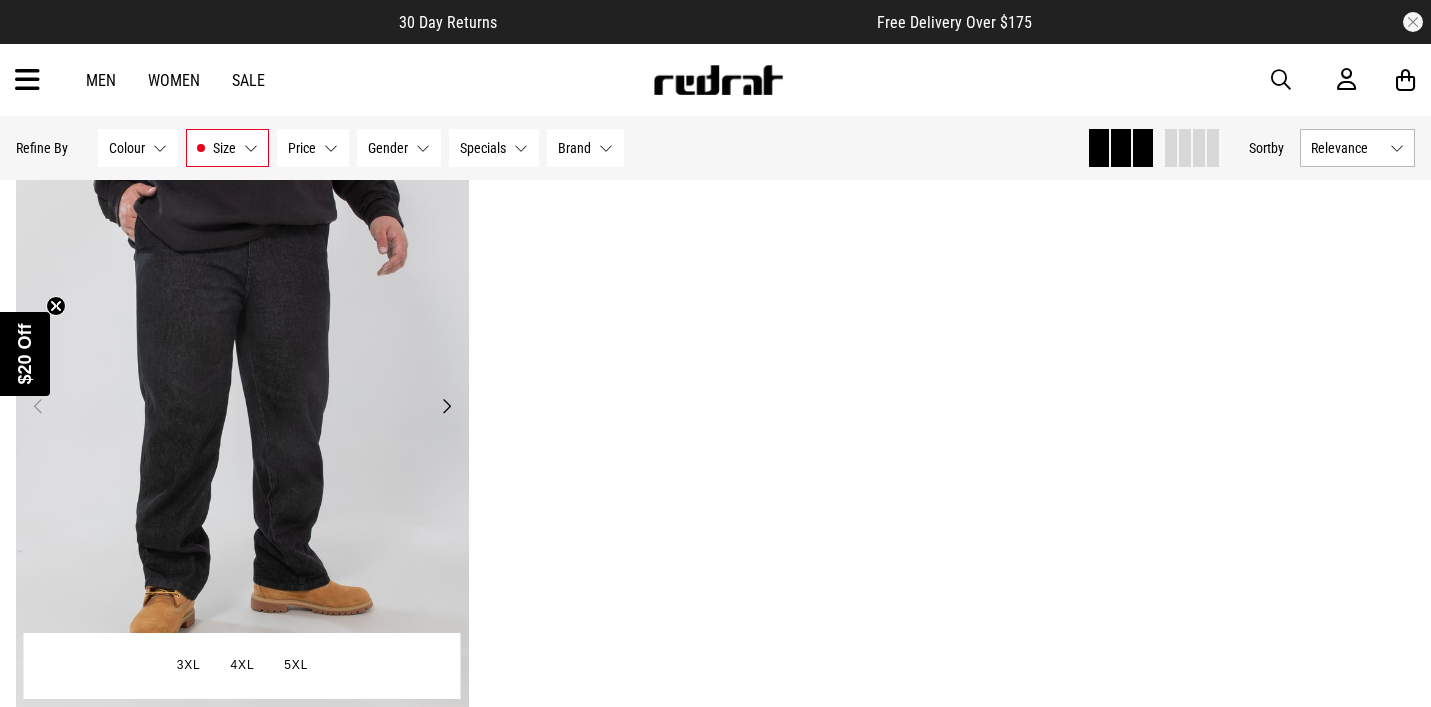 scroll, scrollTop: 8912, scrollLeft: 0, axis: vertical 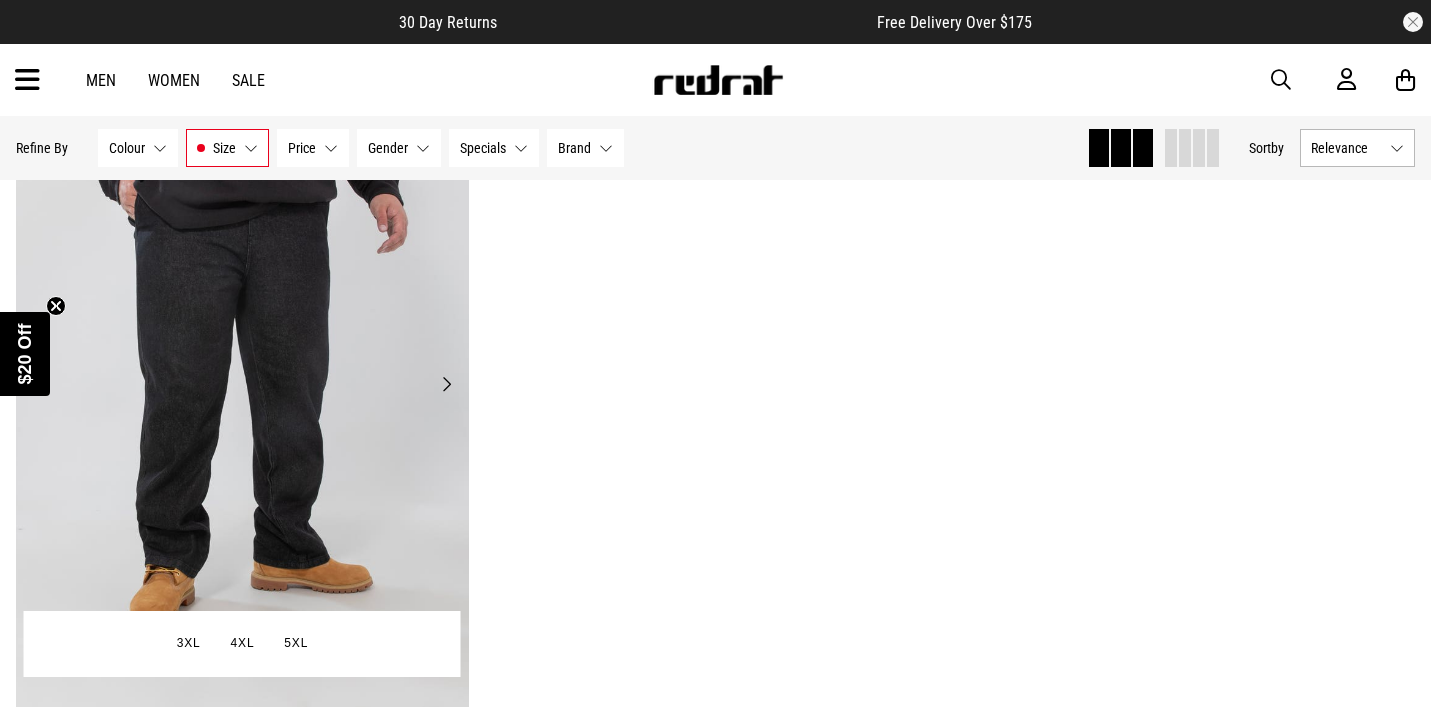 click on "Next" at bounding box center (446, 384) 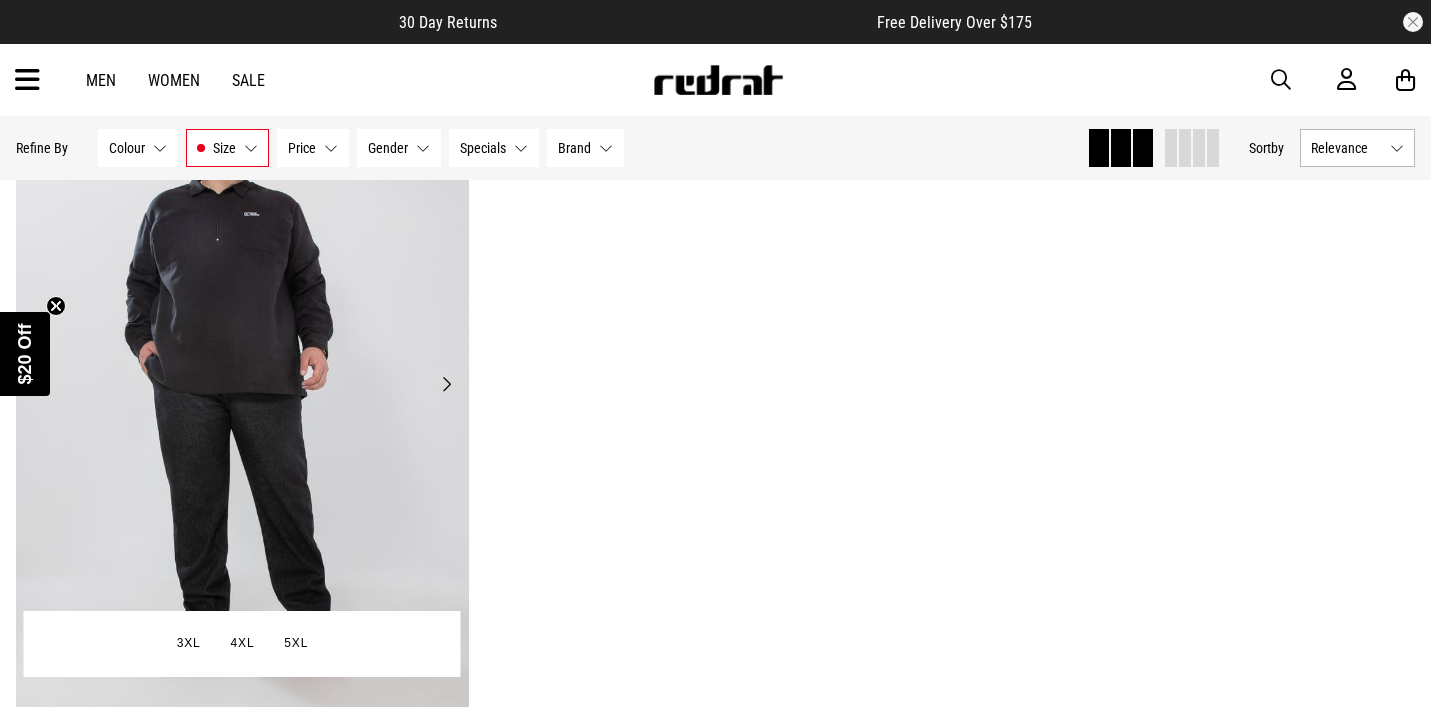 click on "Next" at bounding box center [446, 384] 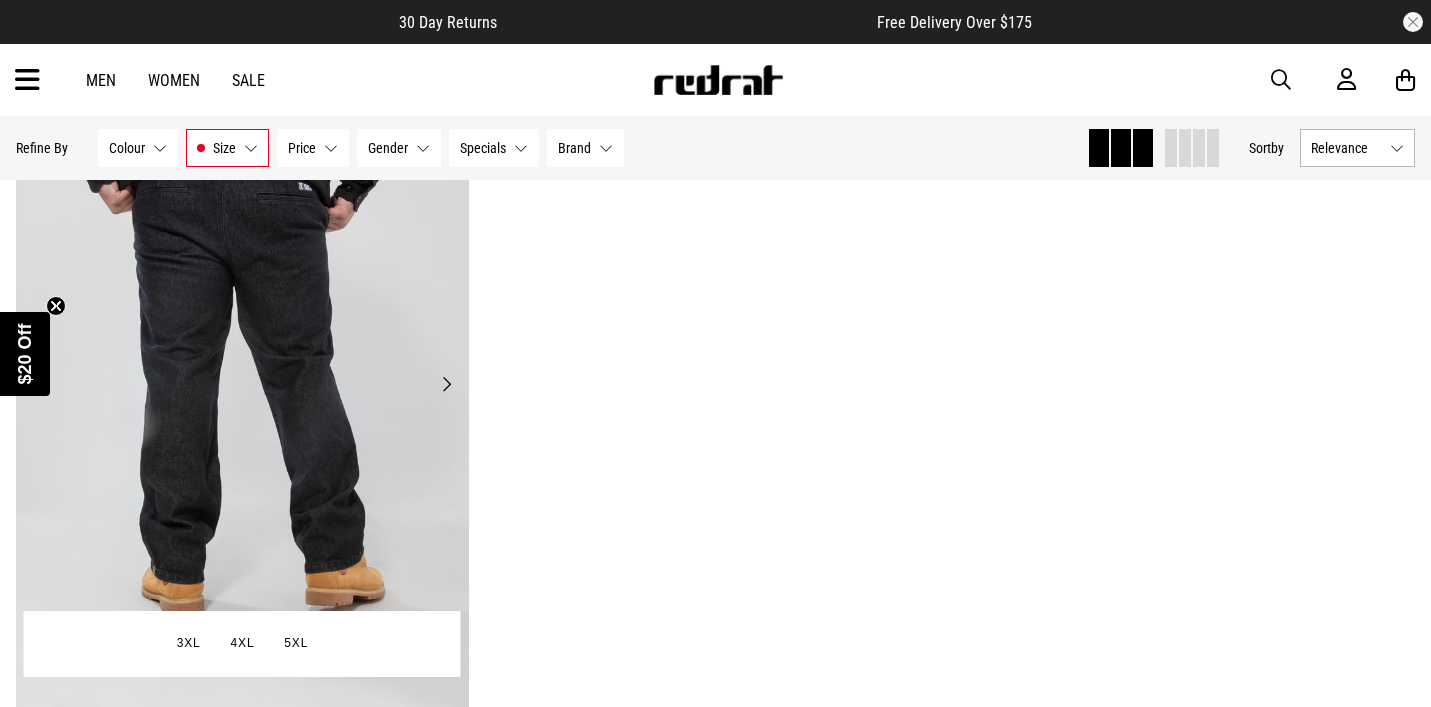 click on "Next" at bounding box center (446, 384) 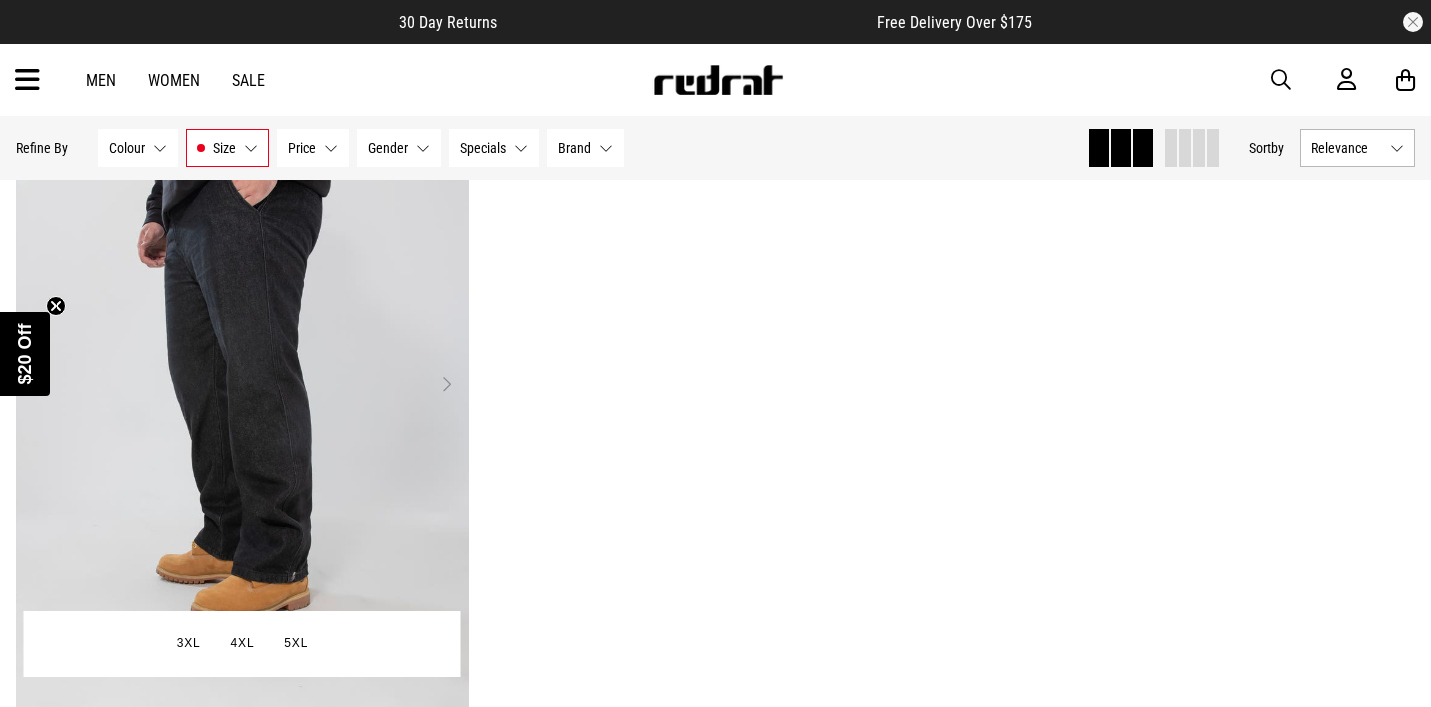 click on "Next" at bounding box center [446, 384] 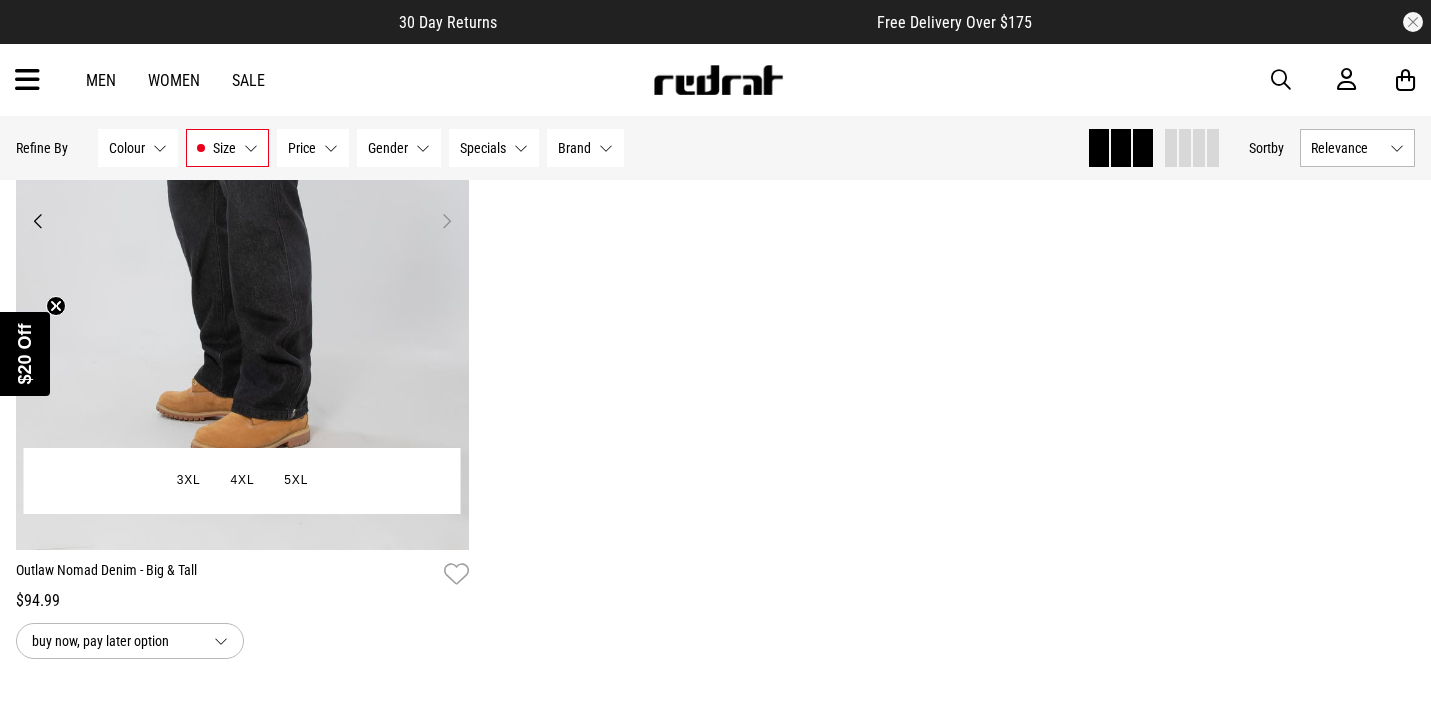 scroll, scrollTop: 9077, scrollLeft: 0, axis: vertical 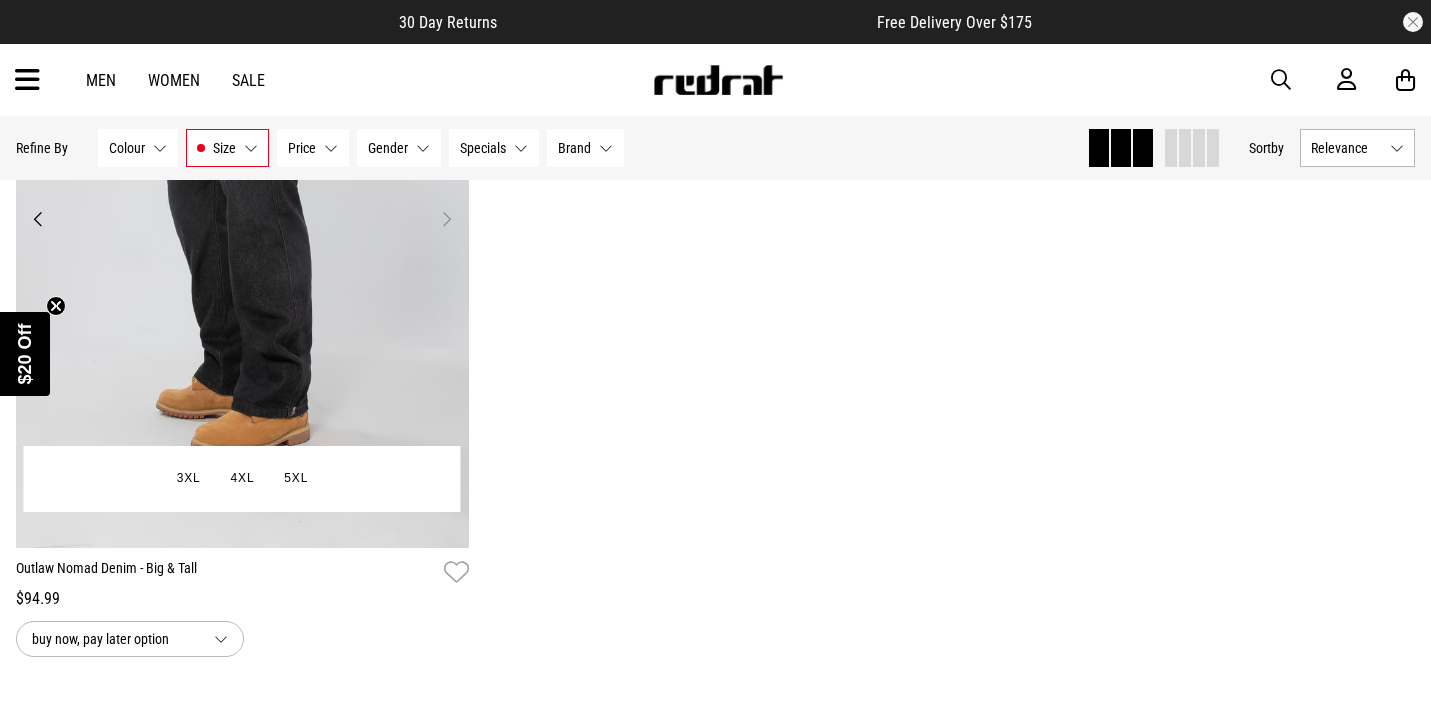 click at bounding box center (242, 231) 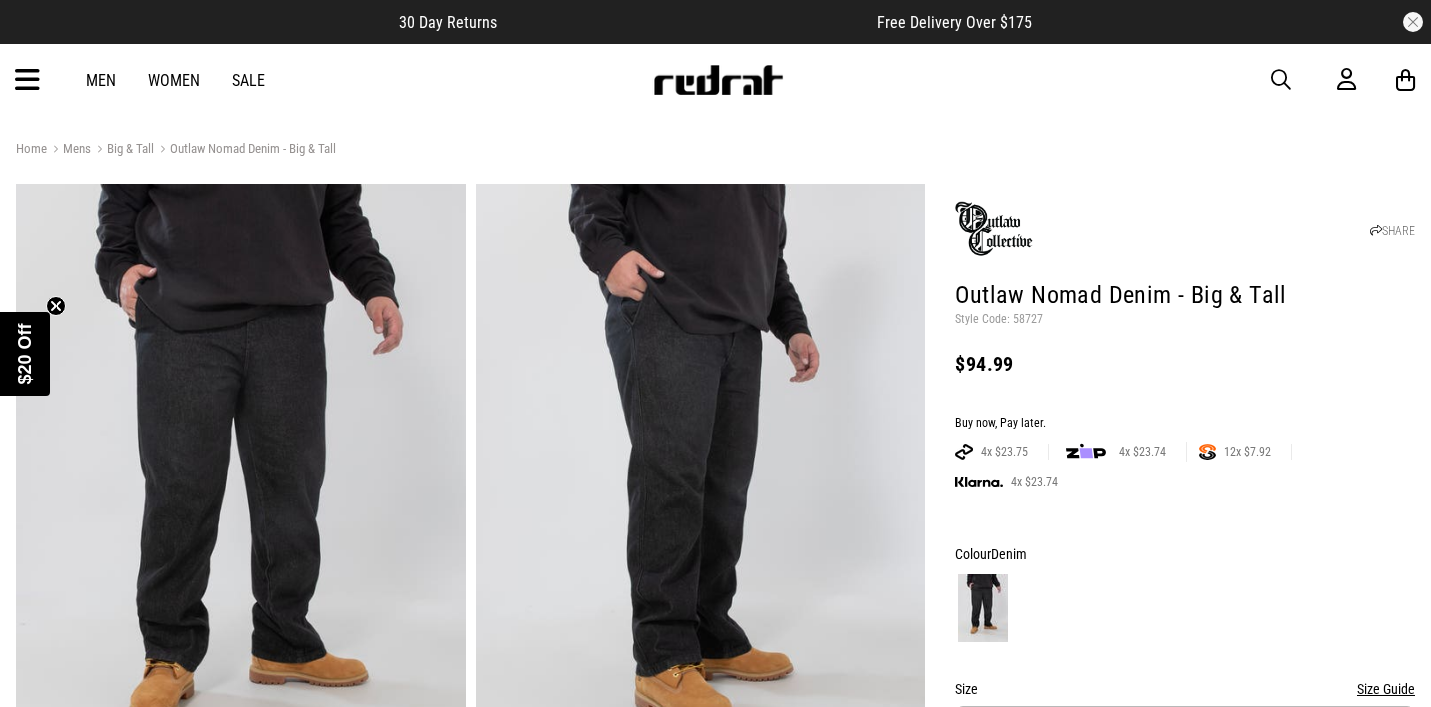 scroll, scrollTop: 0, scrollLeft: 0, axis: both 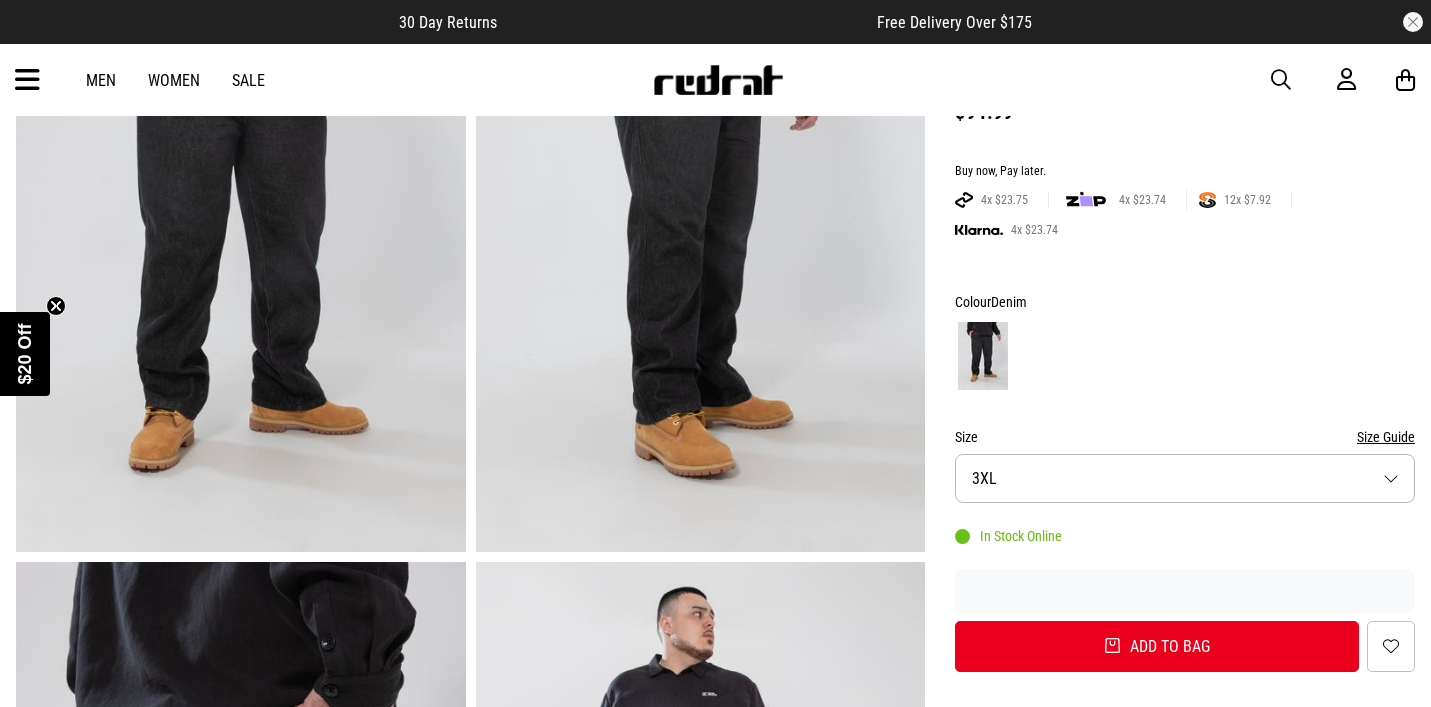 click on "Size Guide" at bounding box center (1386, 437) 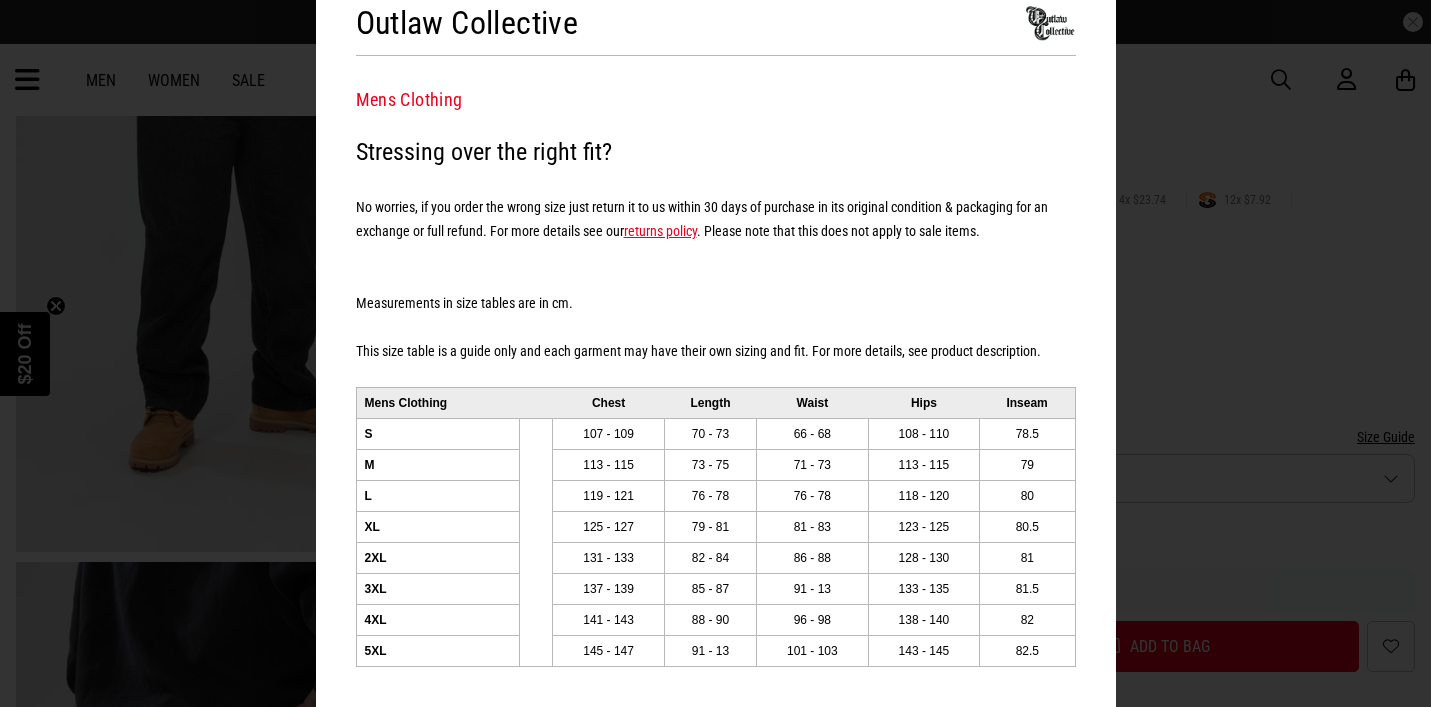 scroll, scrollTop: 36, scrollLeft: 0, axis: vertical 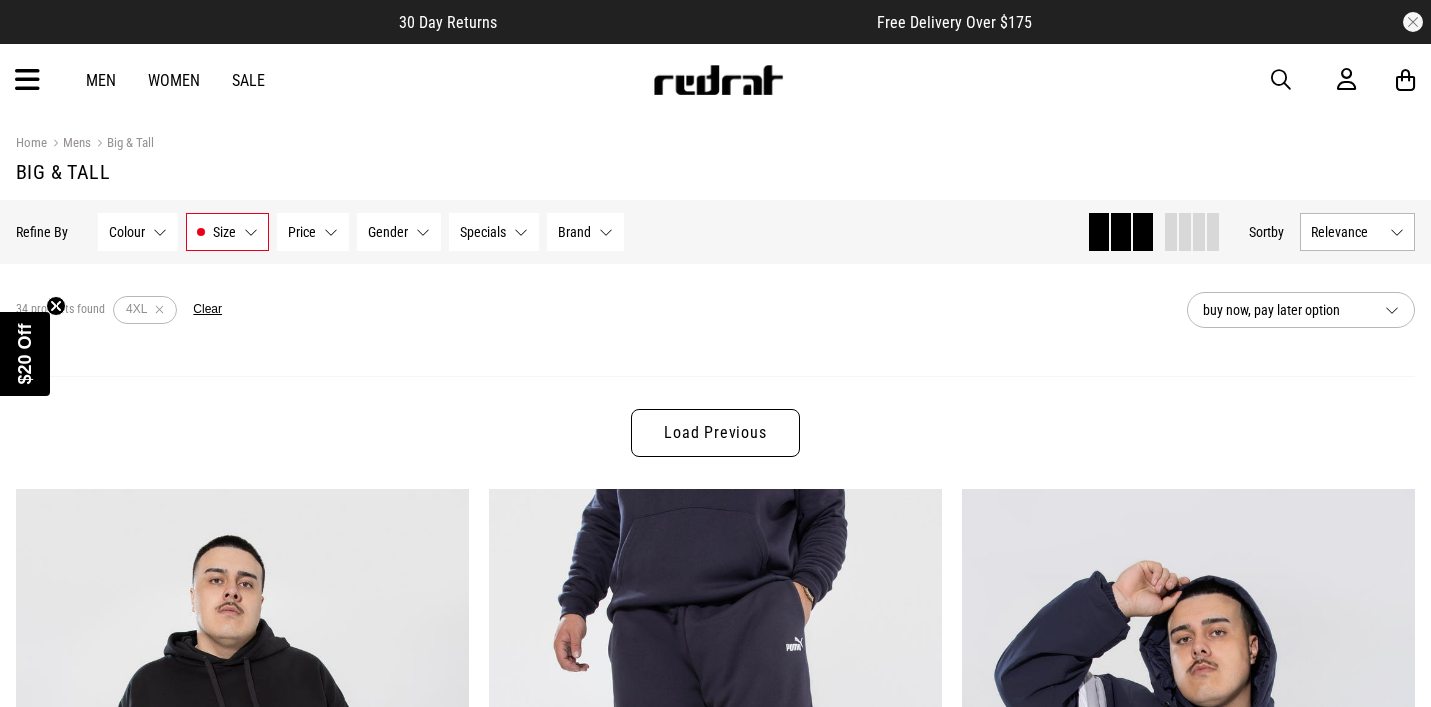 click on "Relevance" at bounding box center [1346, 232] 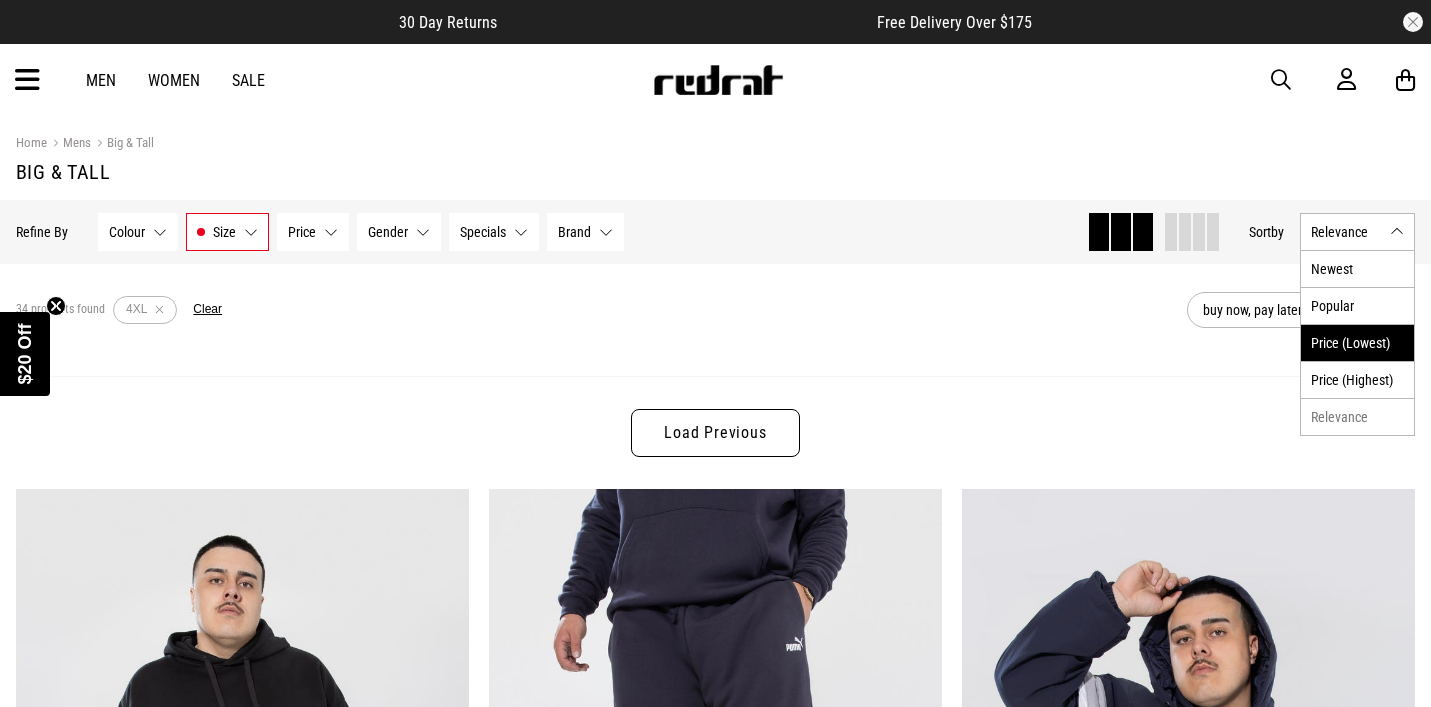 click on "Price (Lowest)" at bounding box center [1357, 342] 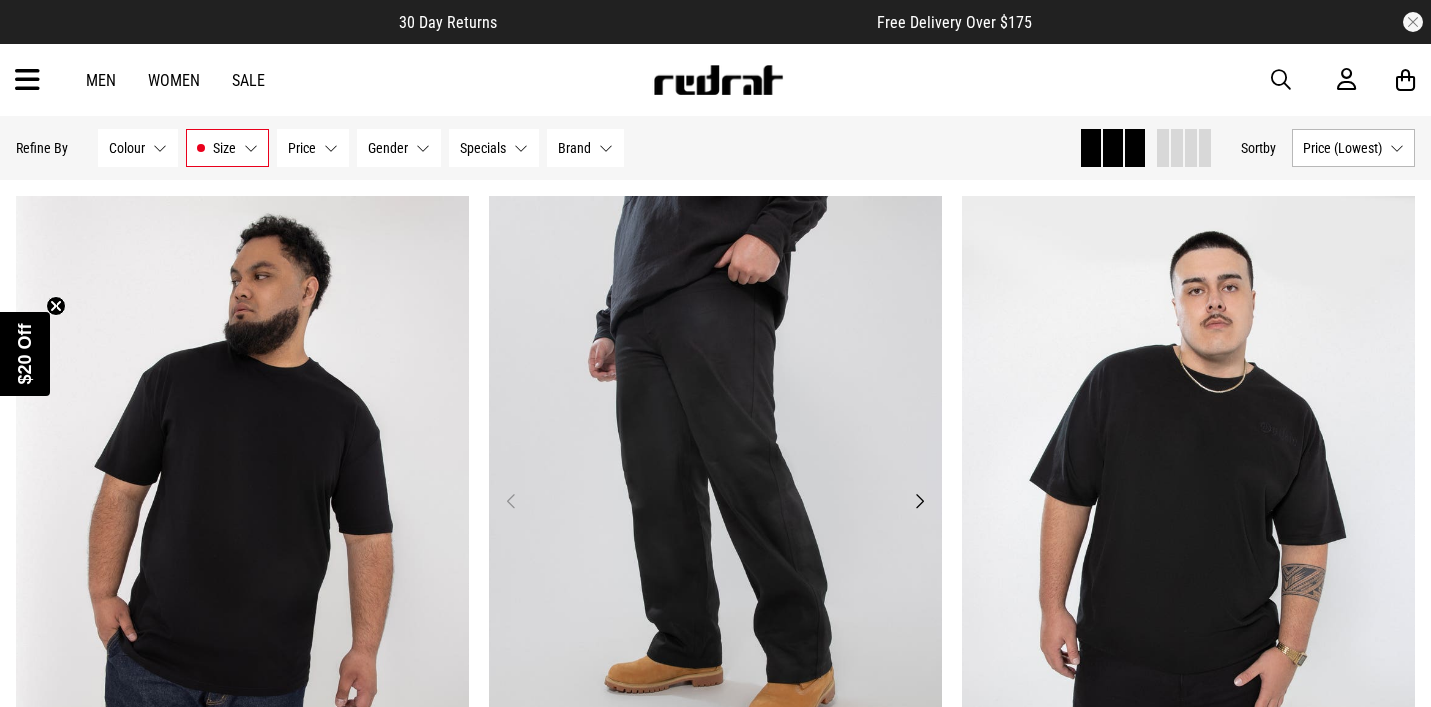 scroll, scrollTop: 972, scrollLeft: 0, axis: vertical 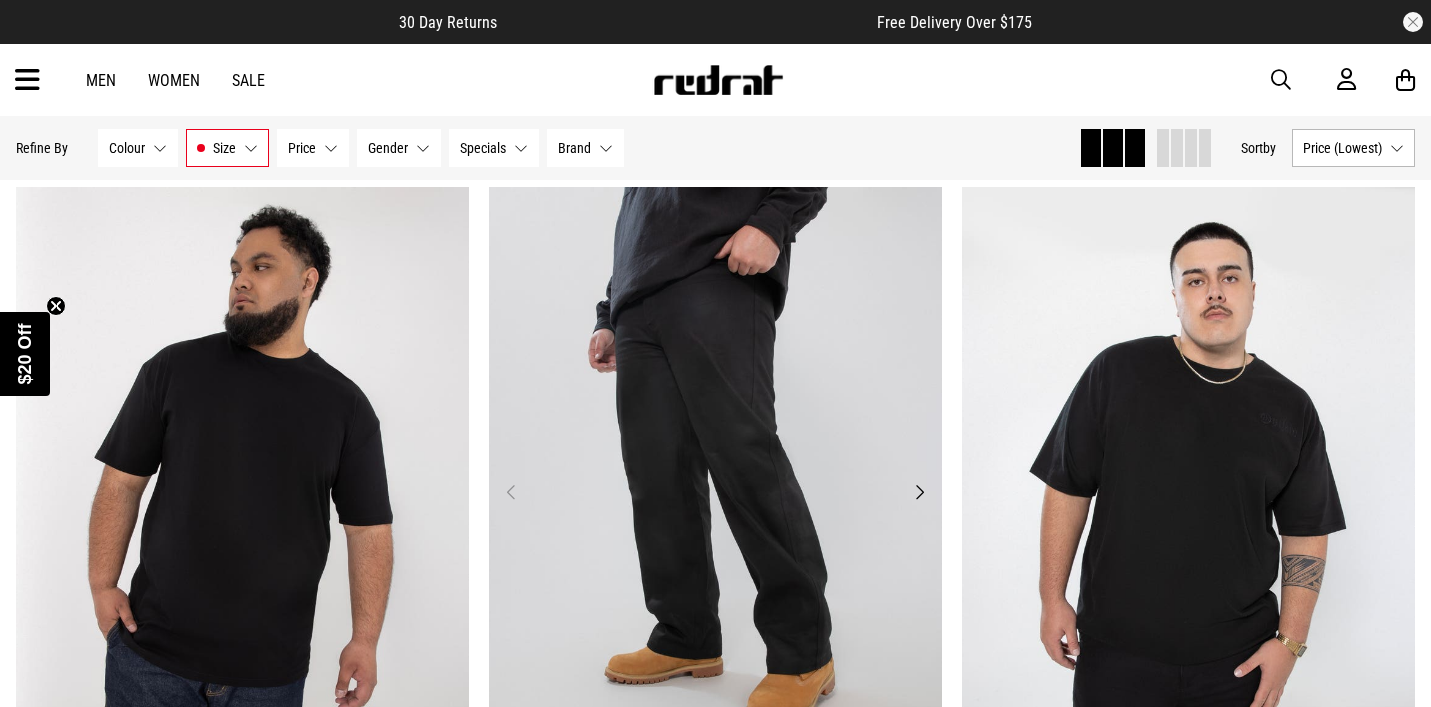 click on "Next" at bounding box center (919, 492) 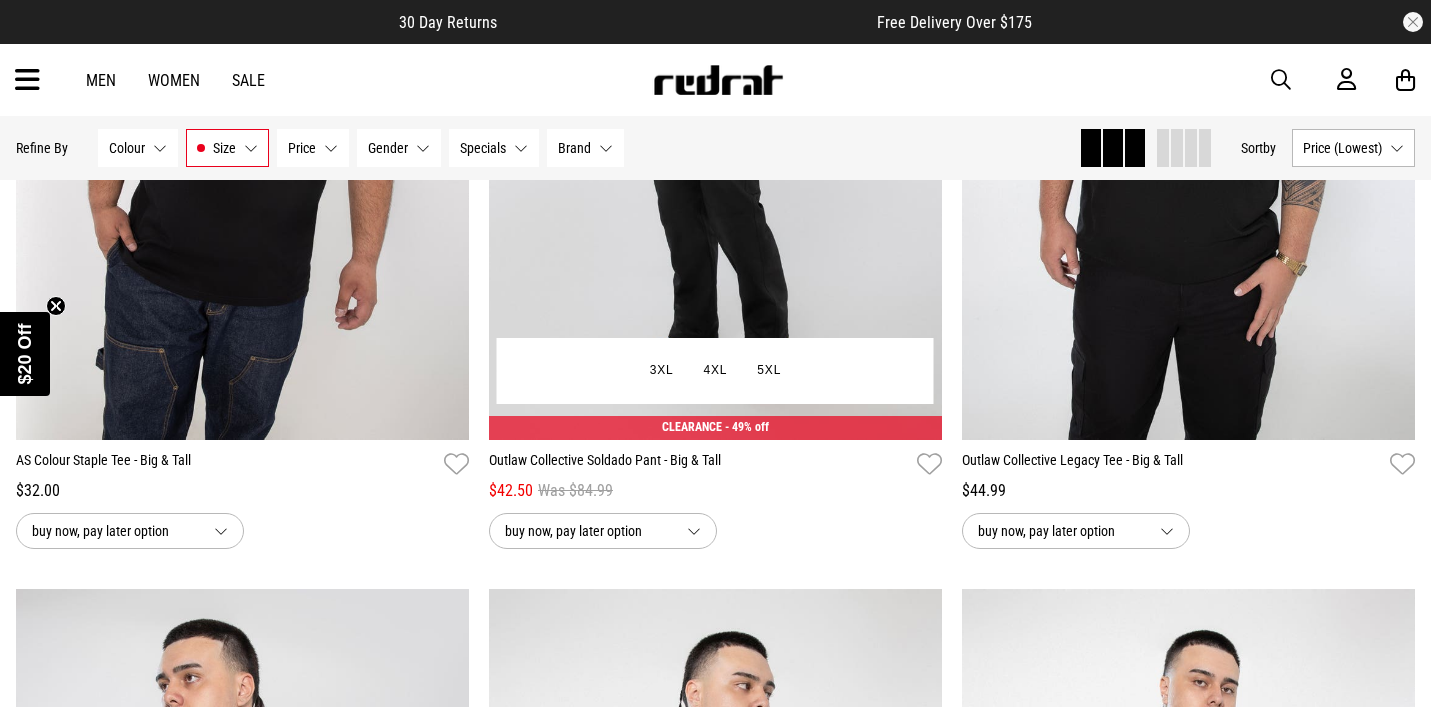 scroll, scrollTop: 1365, scrollLeft: 0, axis: vertical 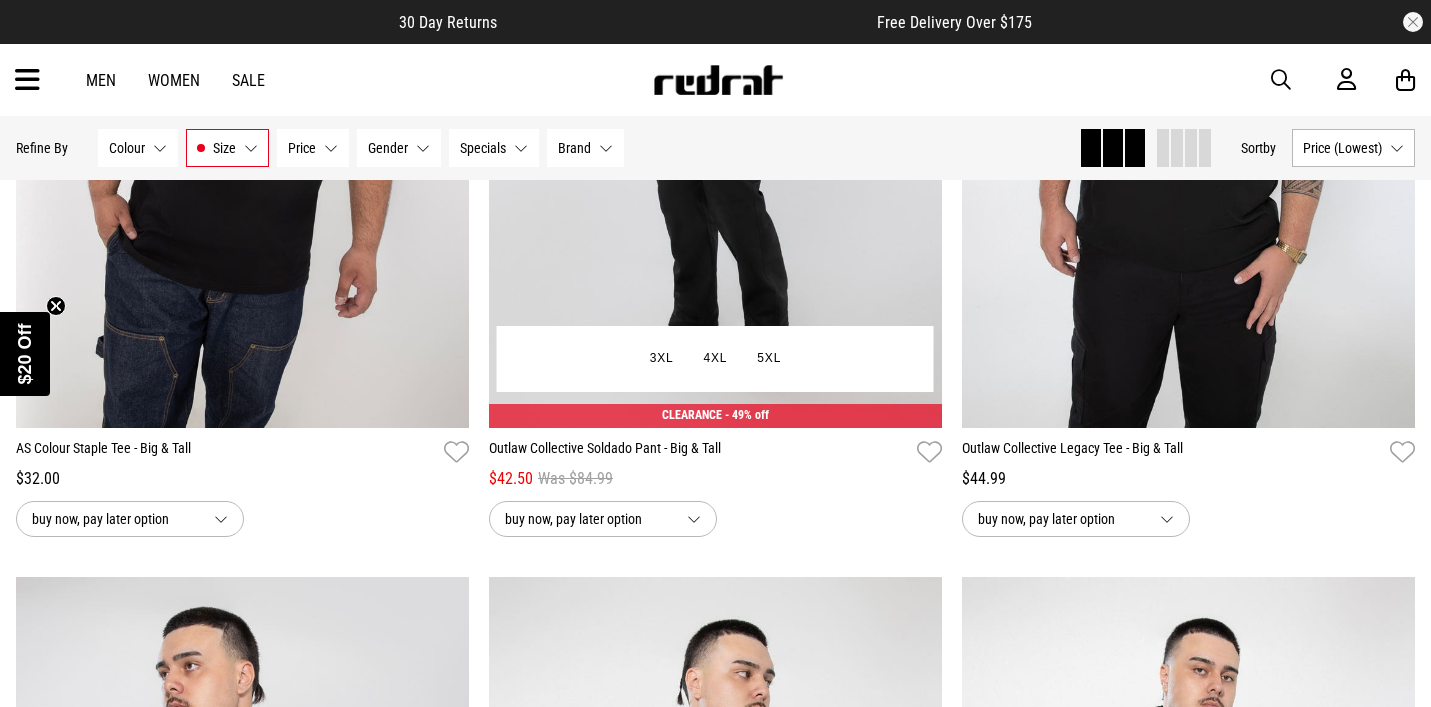 click at bounding box center (715, 111) 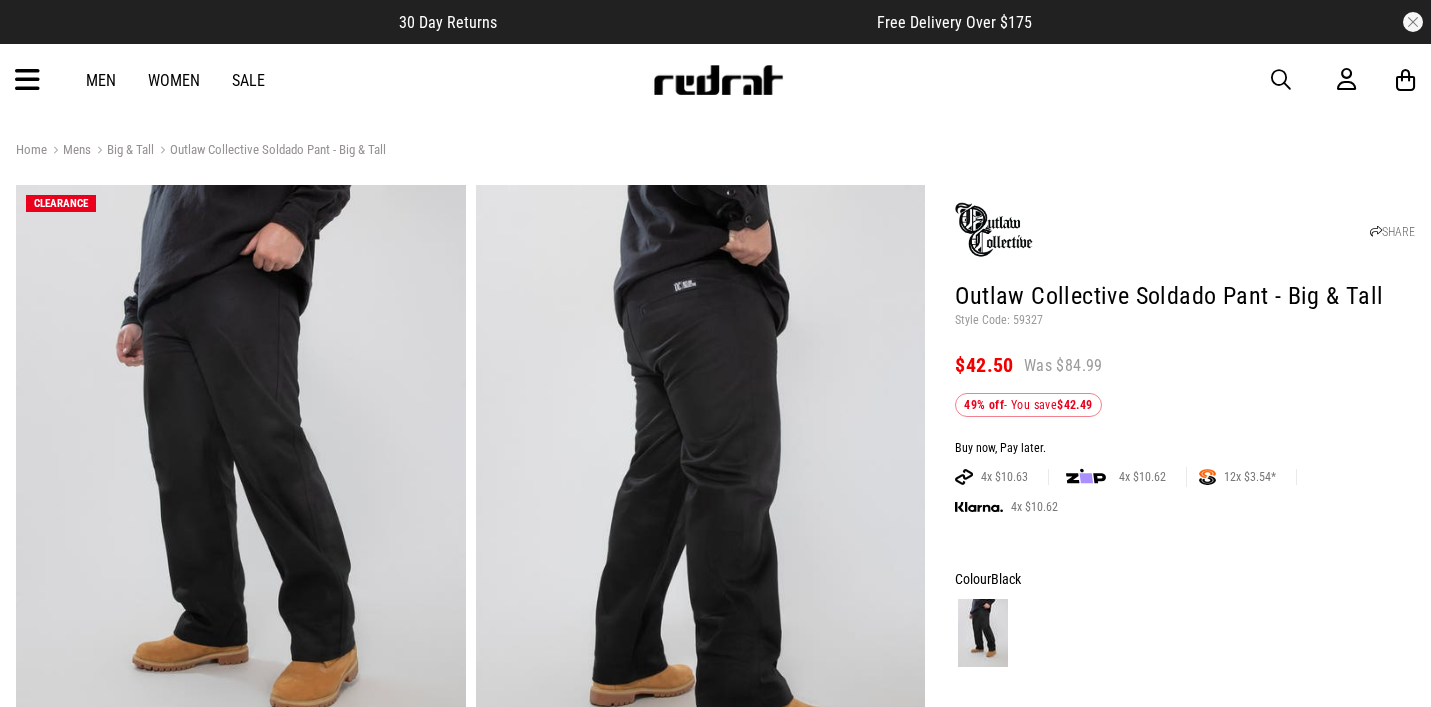 scroll, scrollTop: 451, scrollLeft: 0, axis: vertical 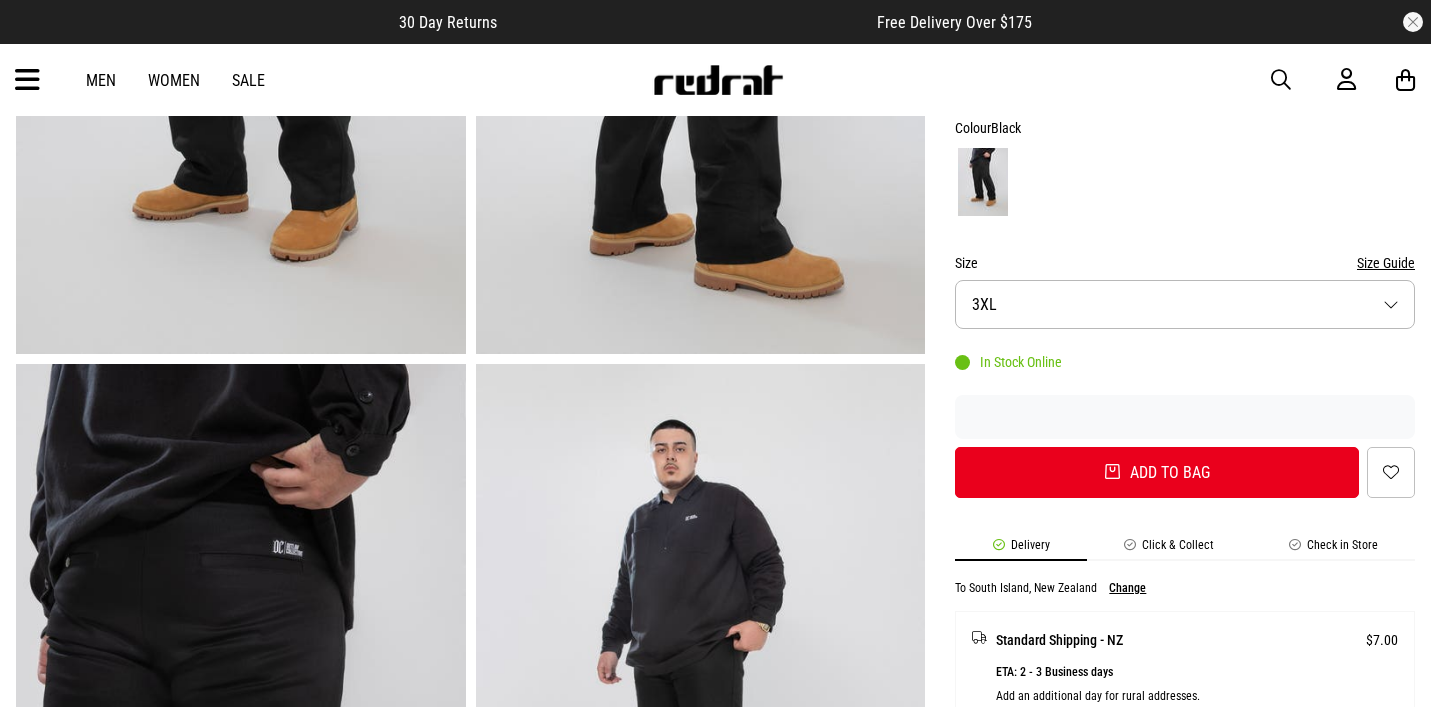 click on "Size Guide" at bounding box center [1386, 263] 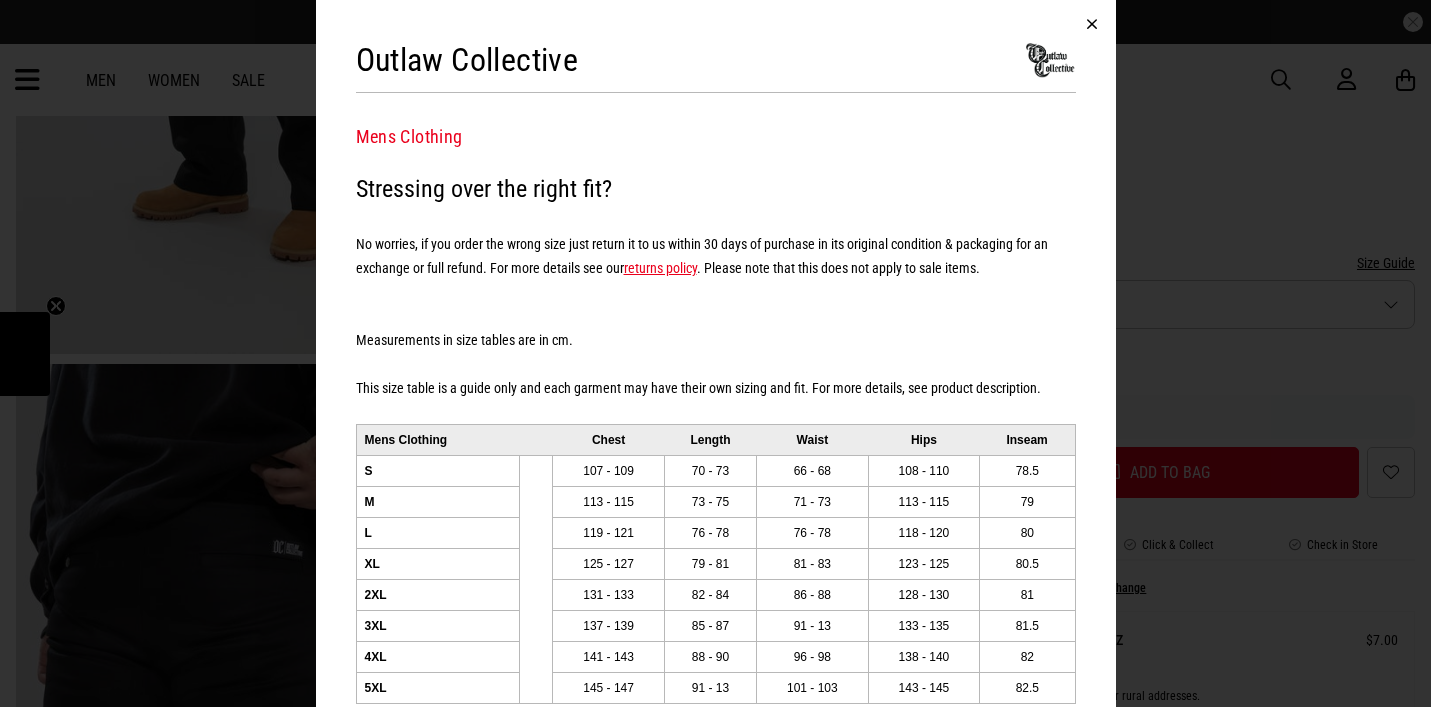 scroll, scrollTop: 451, scrollLeft: 0, axis: vertical 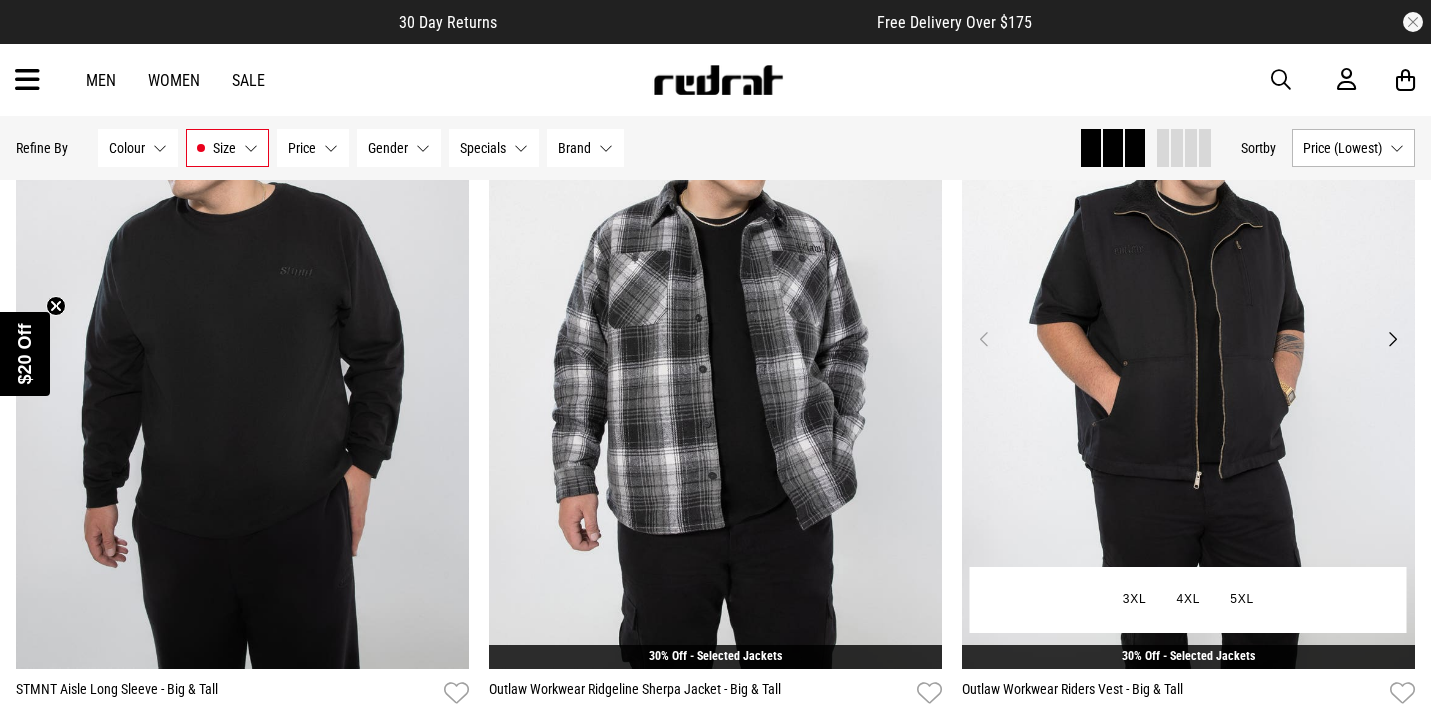click at bounding box center (1188, 351) 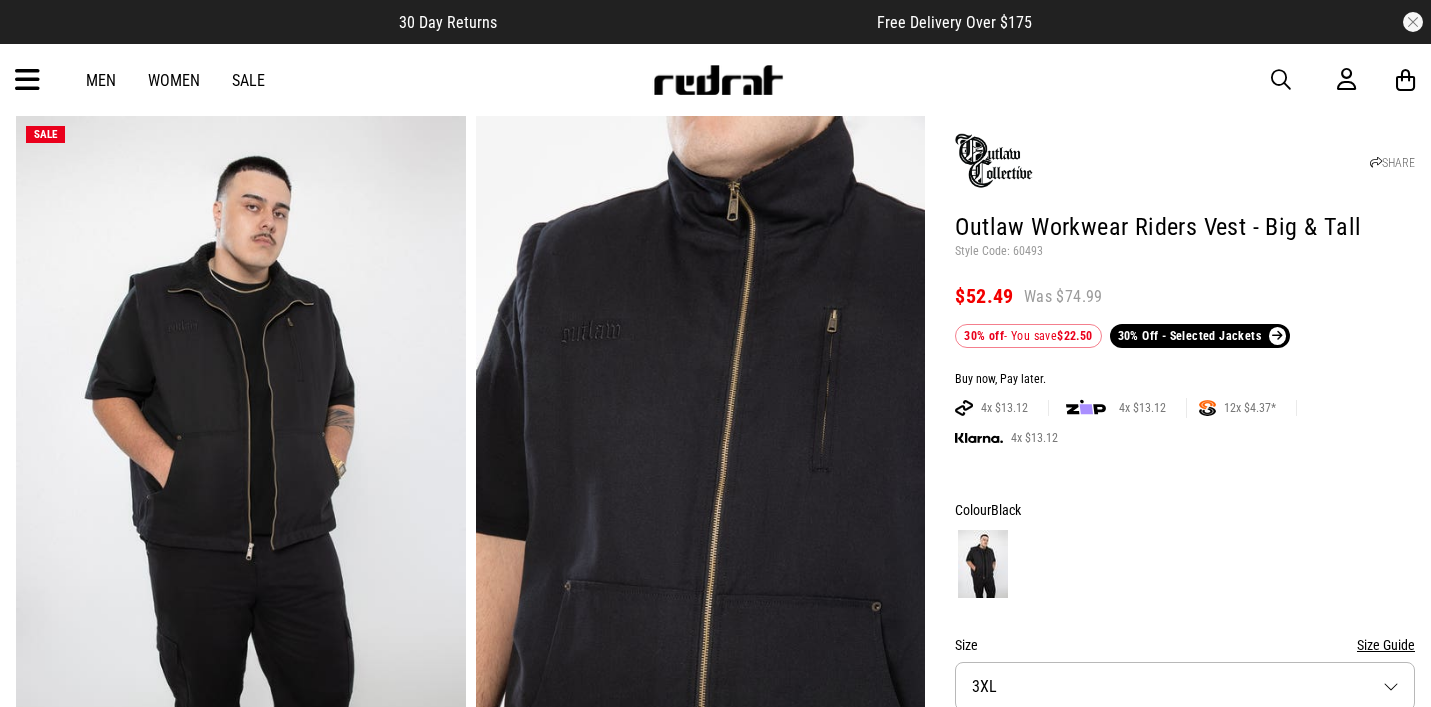 scroll, scrollTop: 74, scrollLeft: 1, axis: both 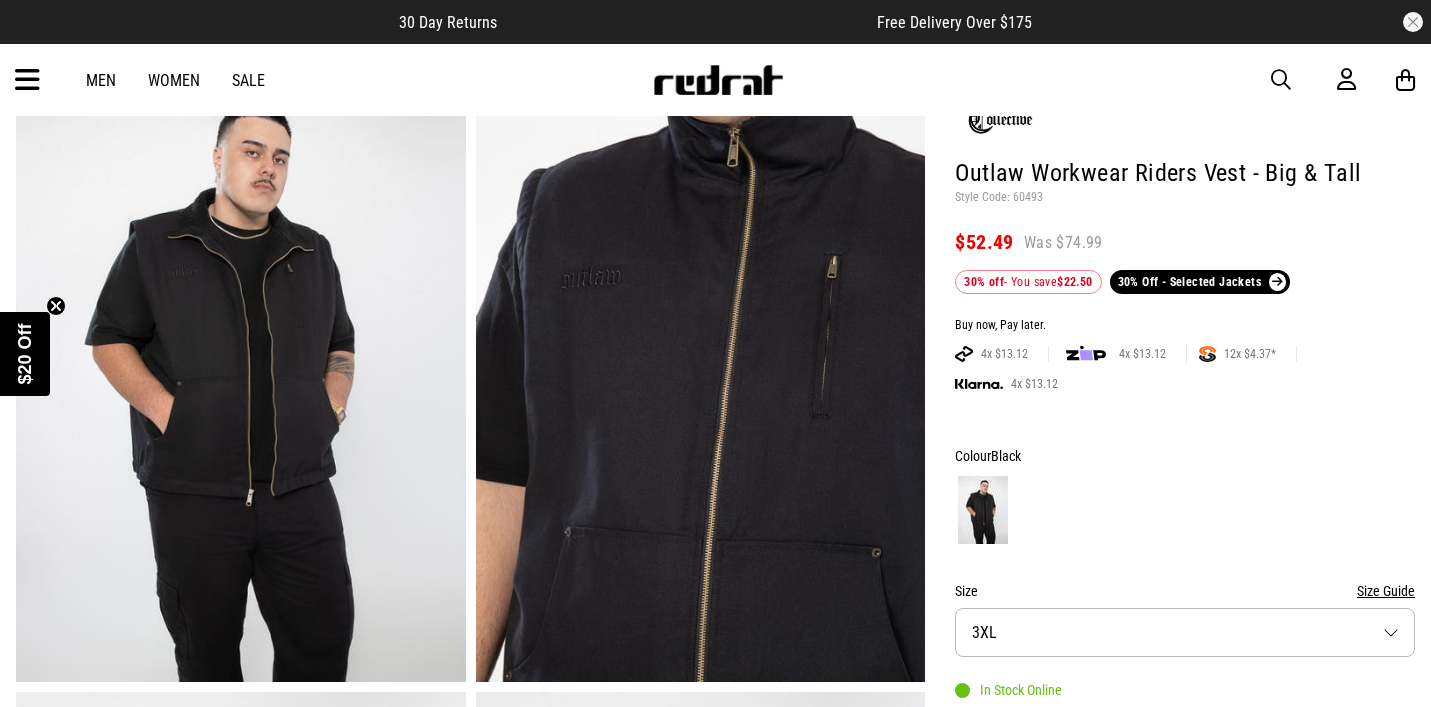 click at bounding box center [241, 372] 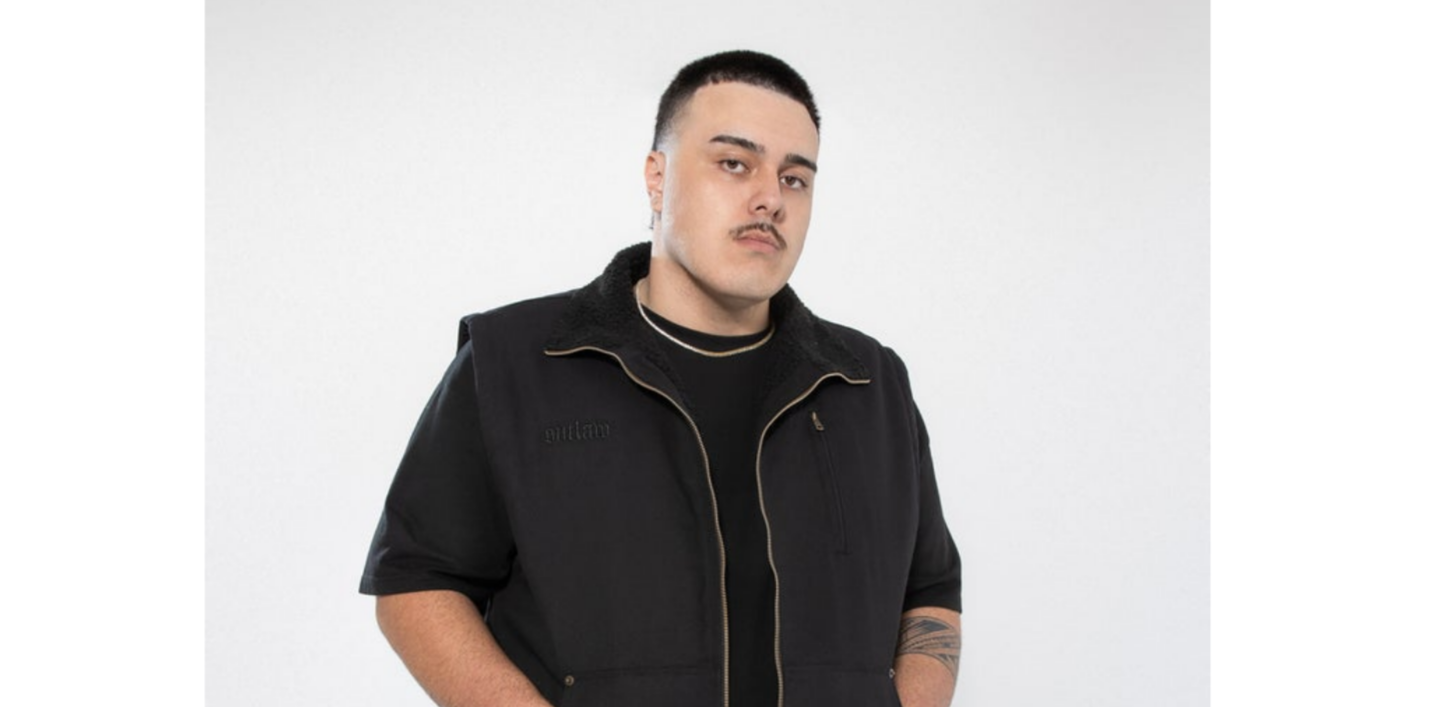 scroll, scrollTop: 0, scrollLeft: 0, axis: both 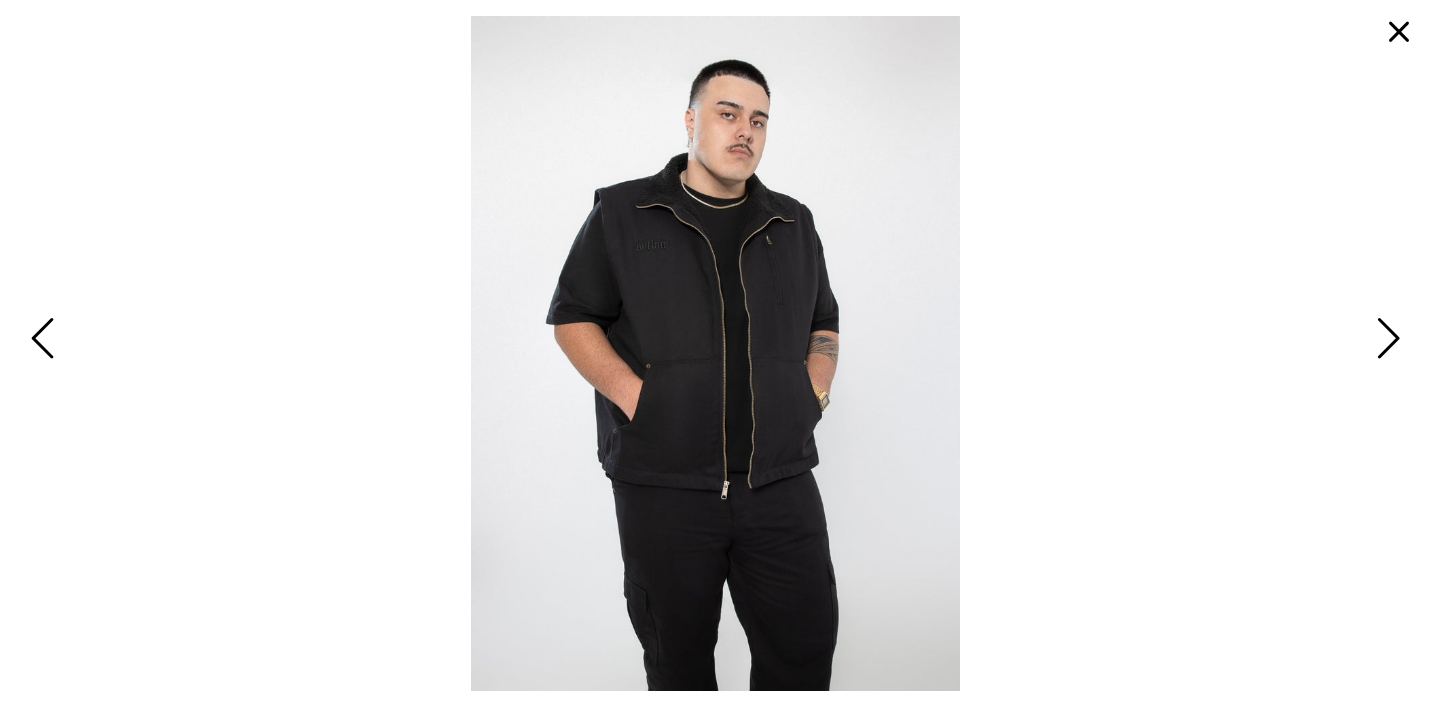 click at bounding box center (1399, 32) 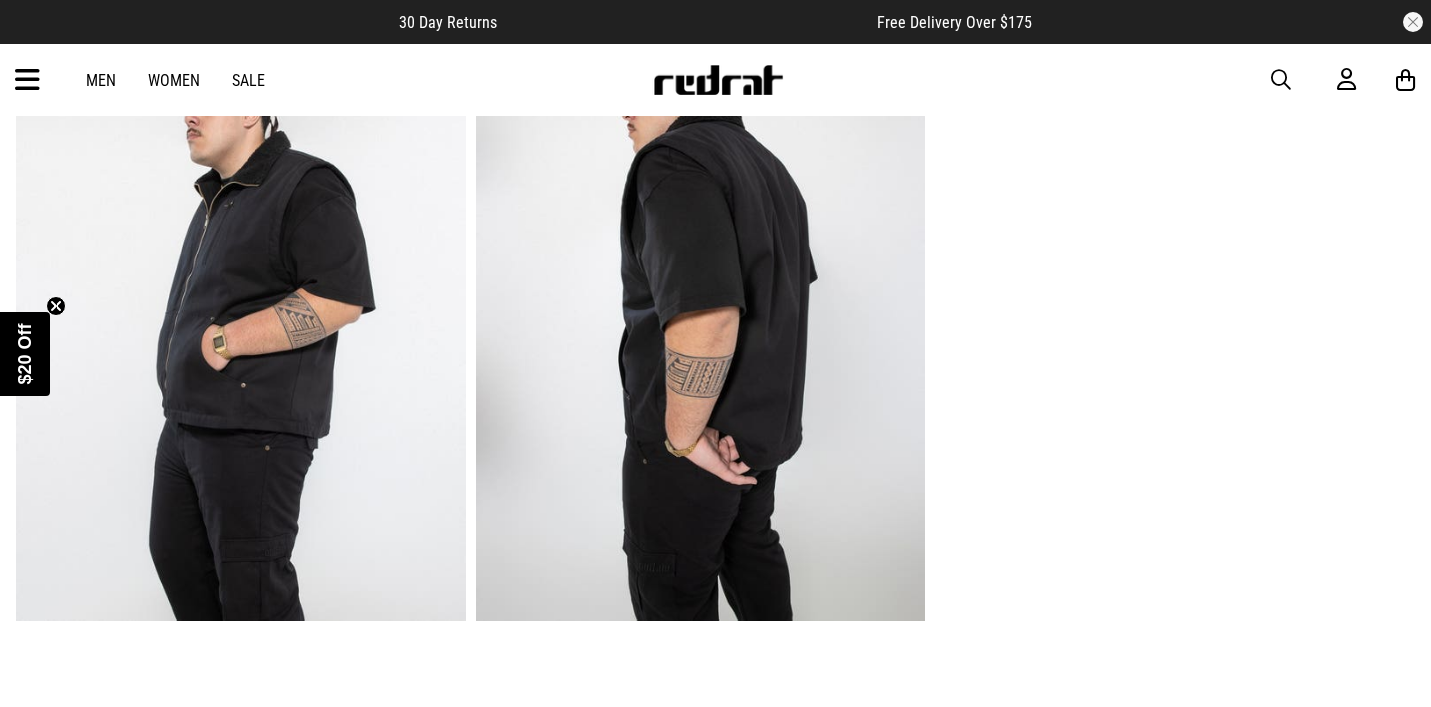 scroll, scrollTop: 1447, scrollLeft: 0, axis: vertical 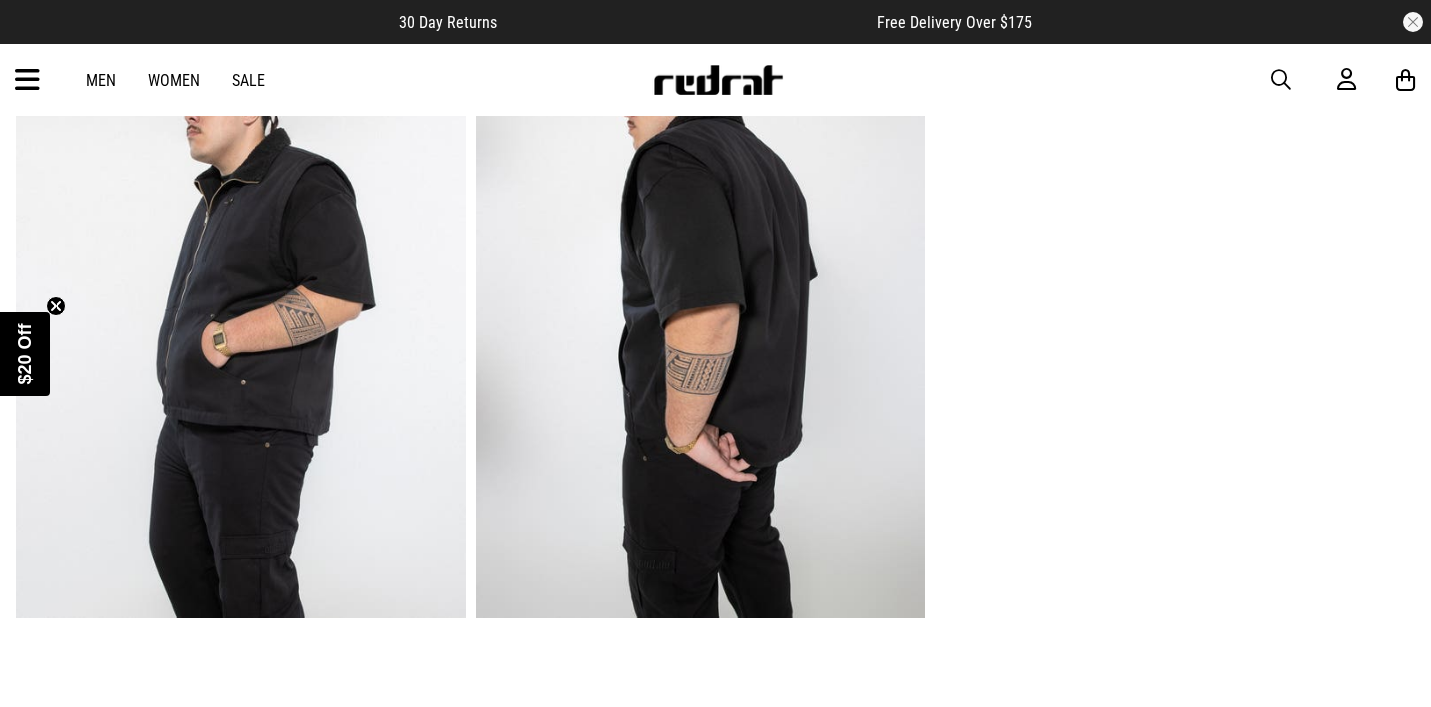click at bounding box center [241, 308] 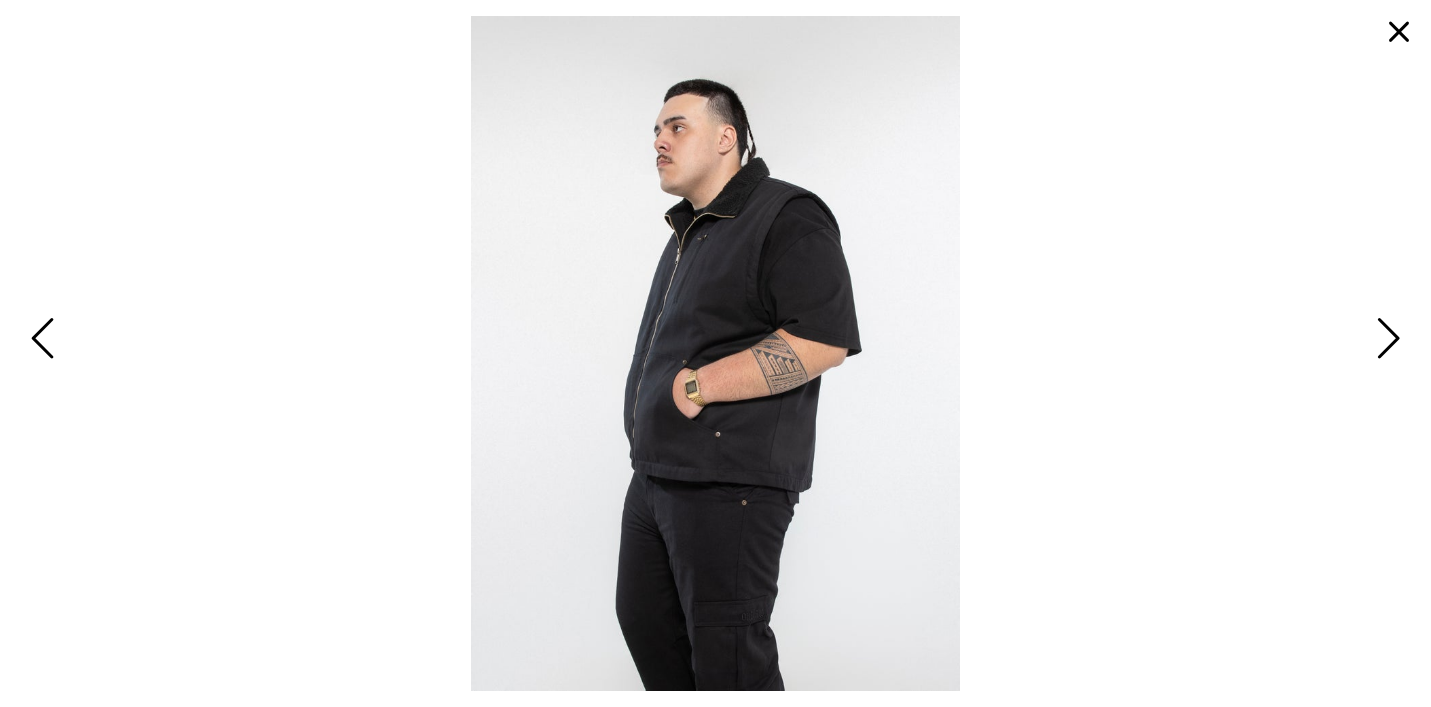 click at bounding box center (715, 353) 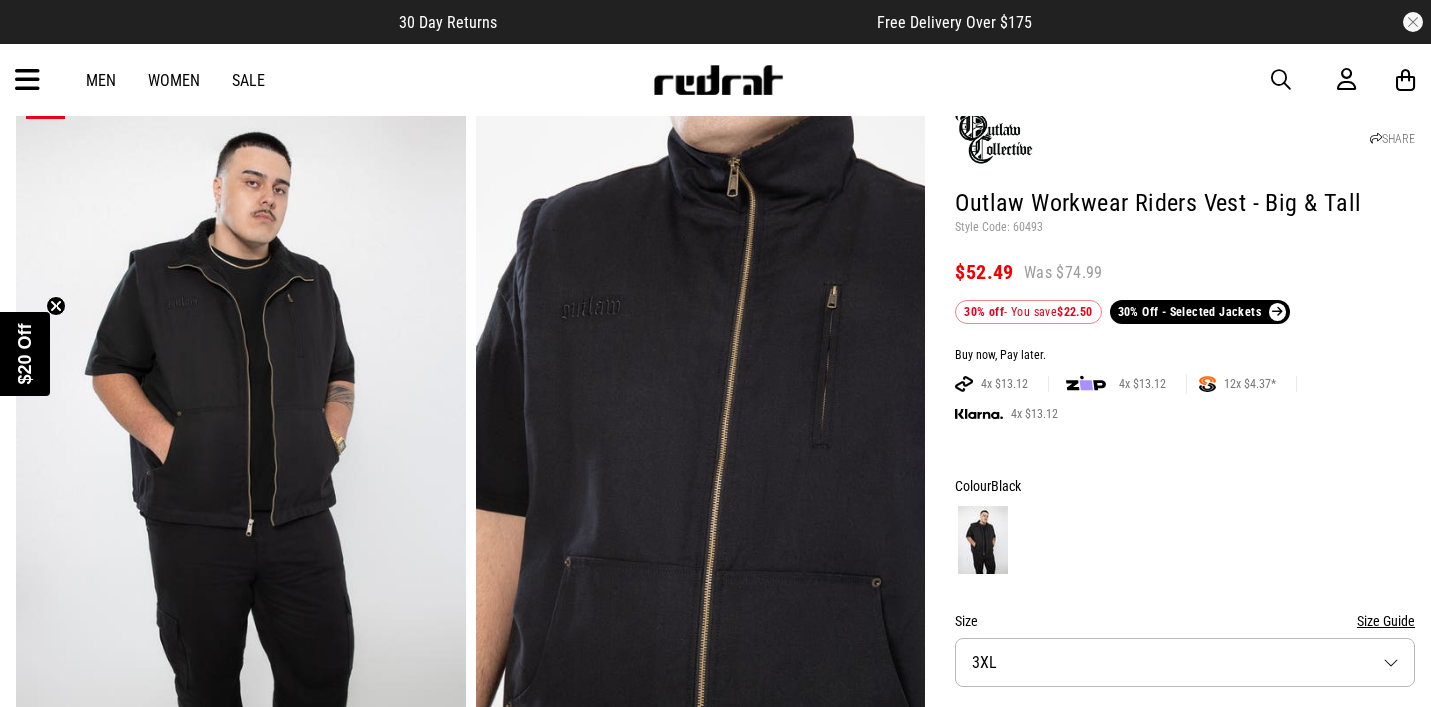 scroll, scrollTop: 214, scrollLeft: 0, axis: vertical 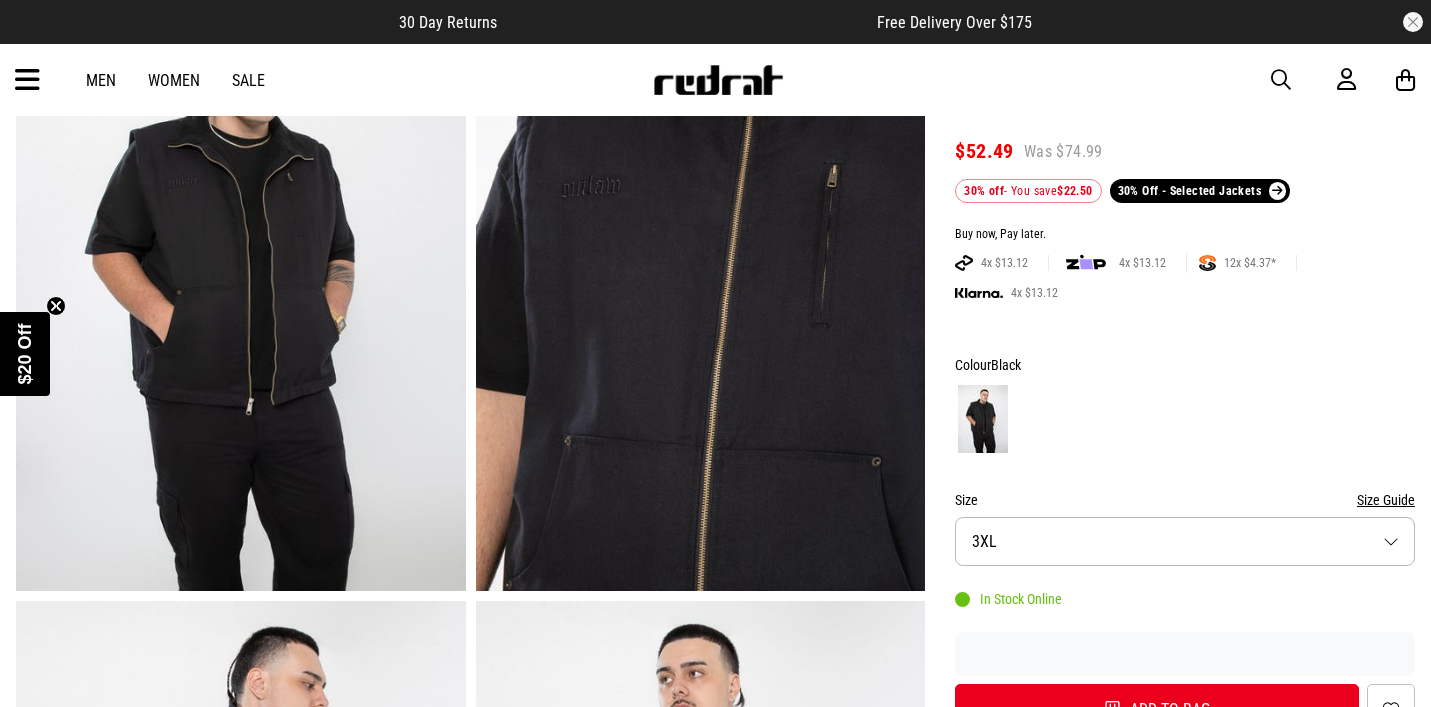 click on "Size 3XL" at bounding box center [1185, 541] 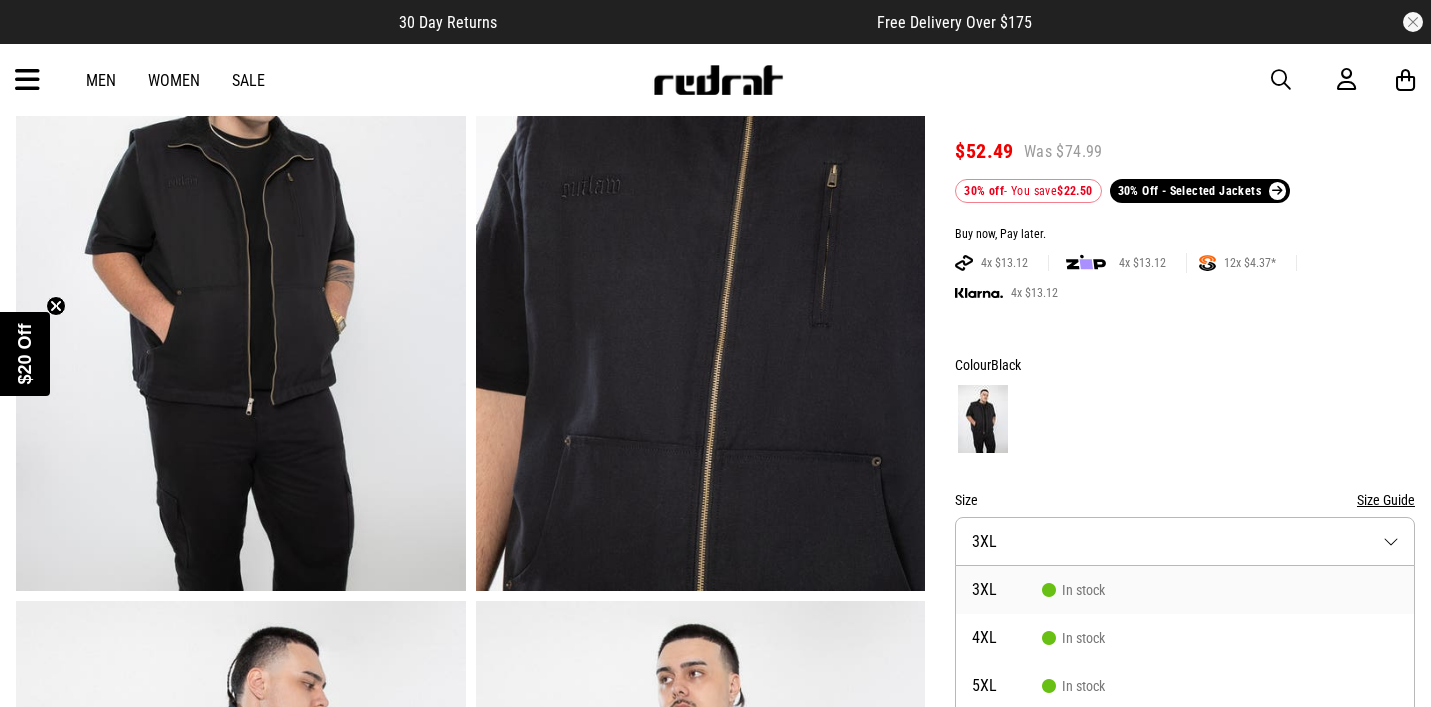 scroll, scrollTop: 263, scrollLeft: 0, axis: vertical 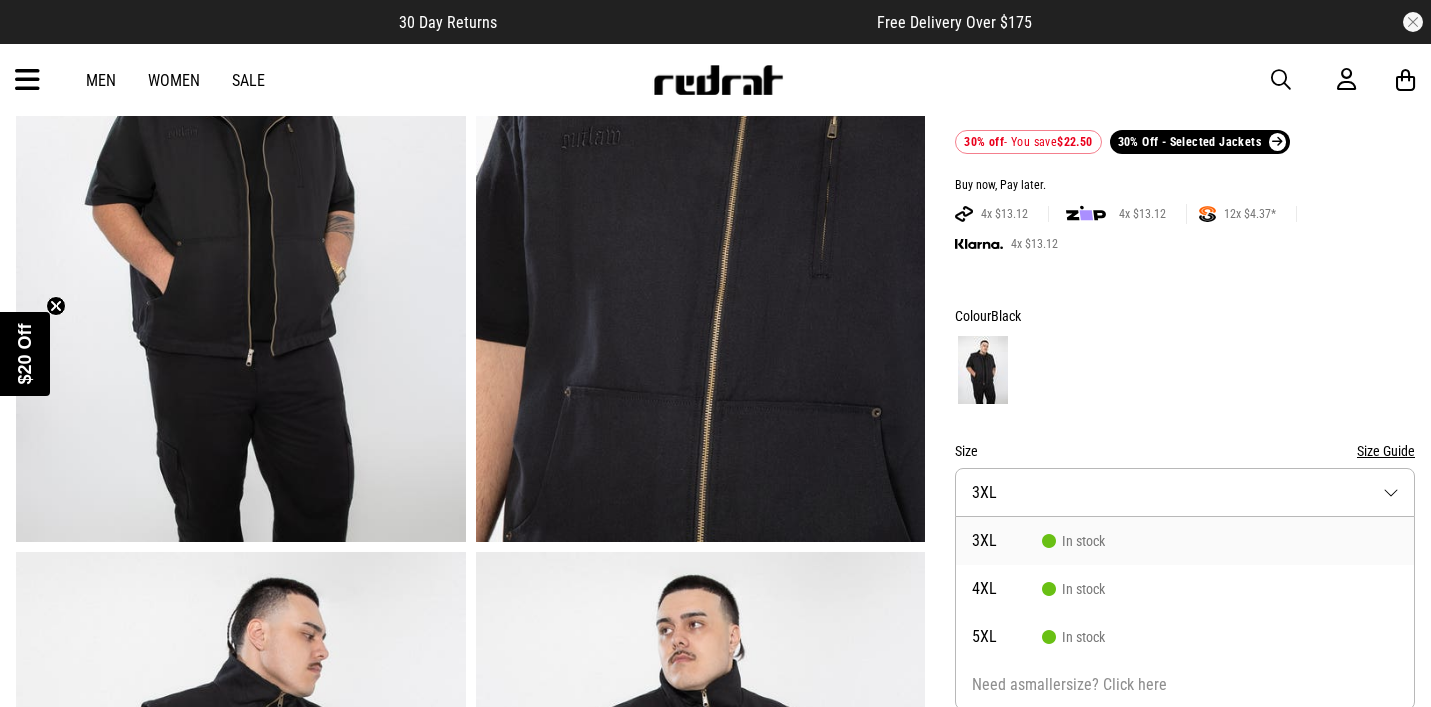 click on "Colour  Black    Size   Size Guide   Size 3XL 3XL   In stock 4XL   In stock 5XL   In stock Need a  smaller  size? Click here   In Stock Online       Add to bag     Add to wishlist" at bounding box center (1185, 495) 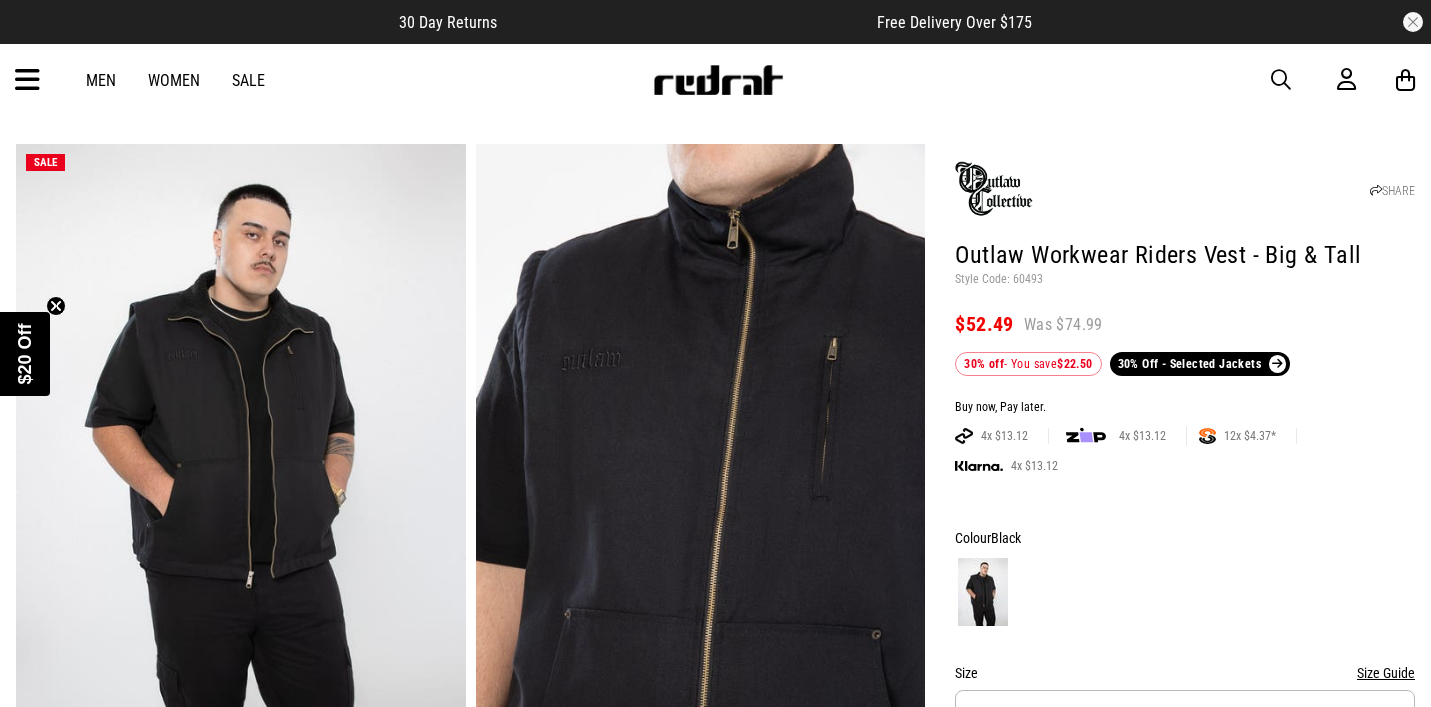 scroll, scrollTop: 56, scrollLeft: 0, axis: vertical 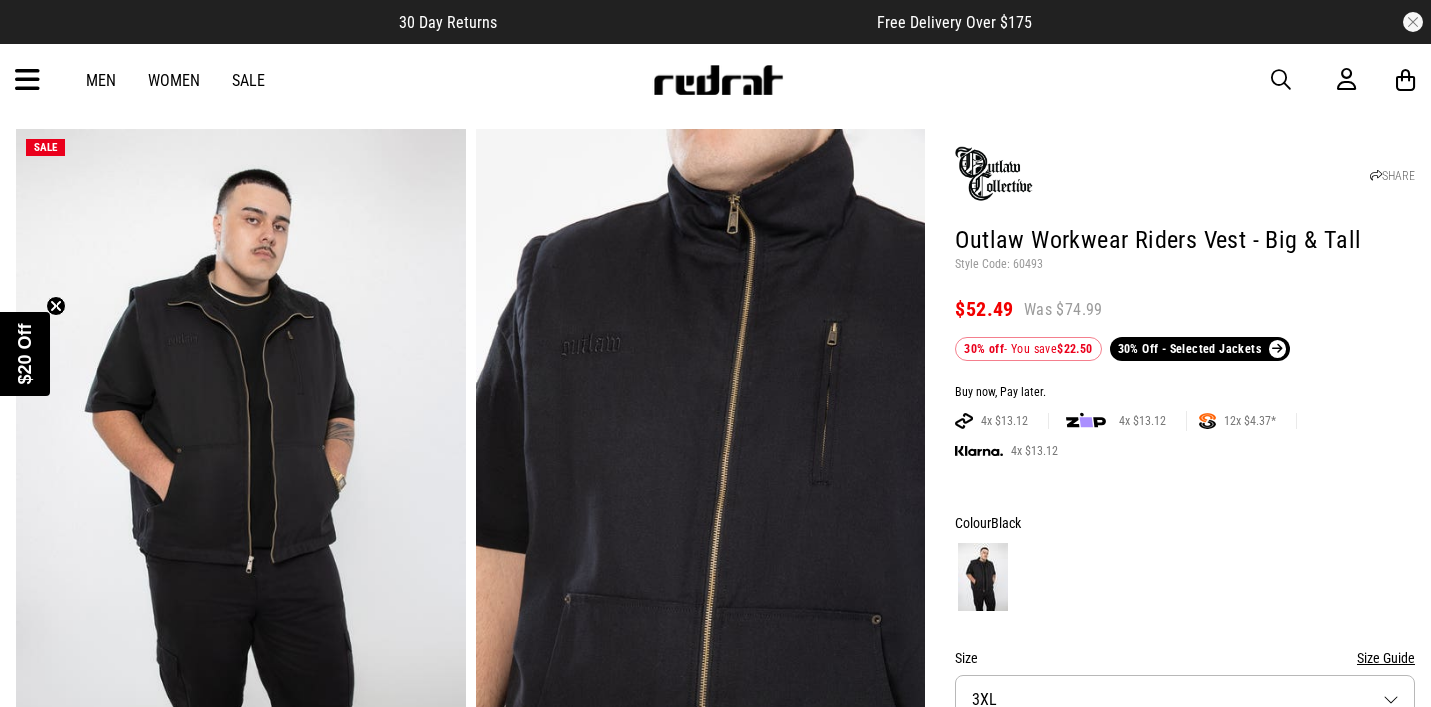 click on "Men" at bounding box center (101, 80) 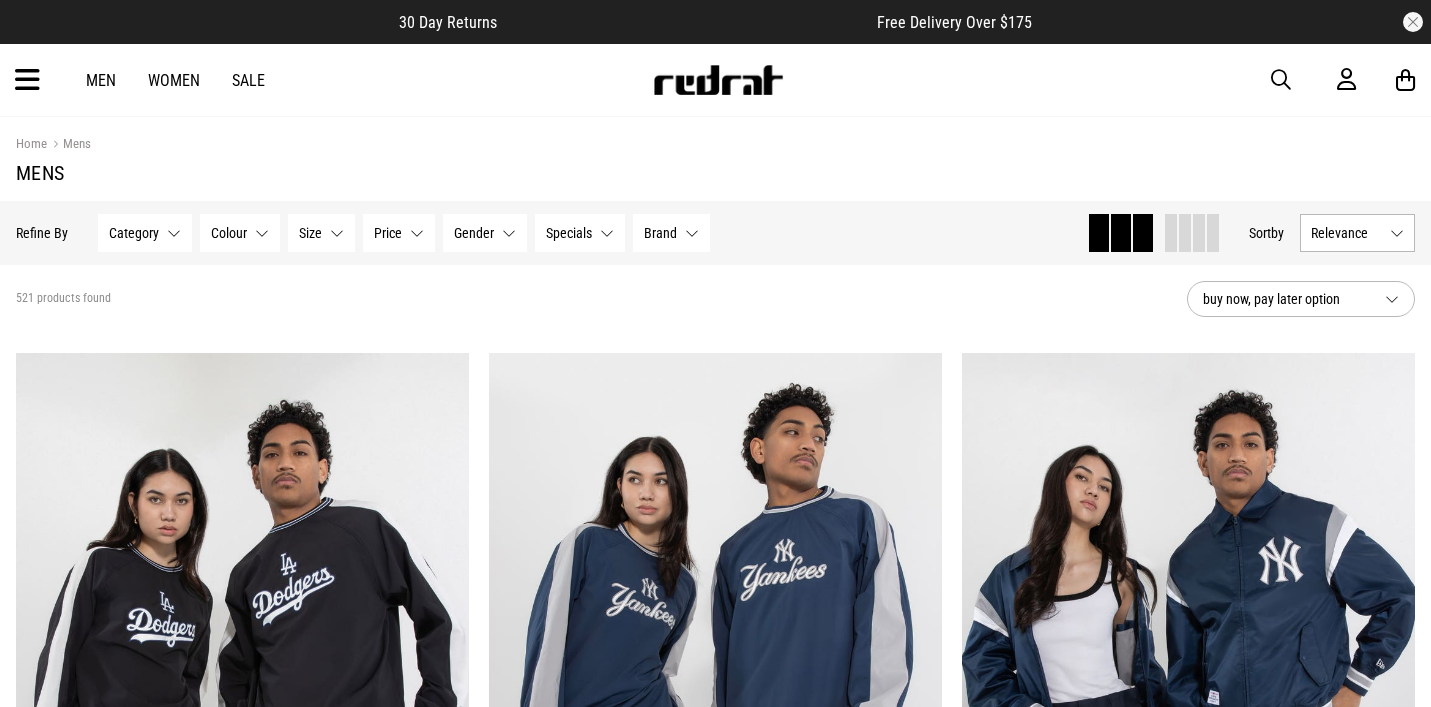 scroll, scrollTop: 0, scrollLeft: 0, axis: both 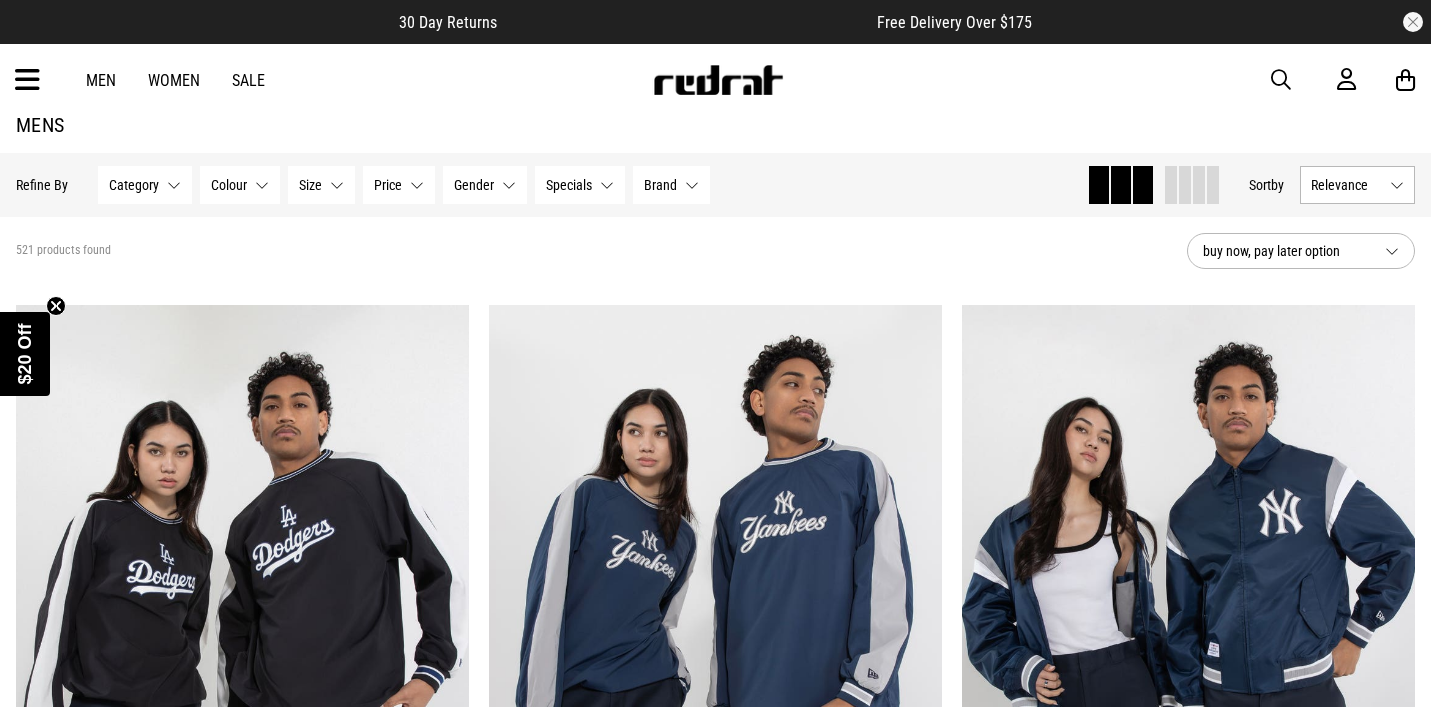 click on "Size" at bounding box center [310, 185] 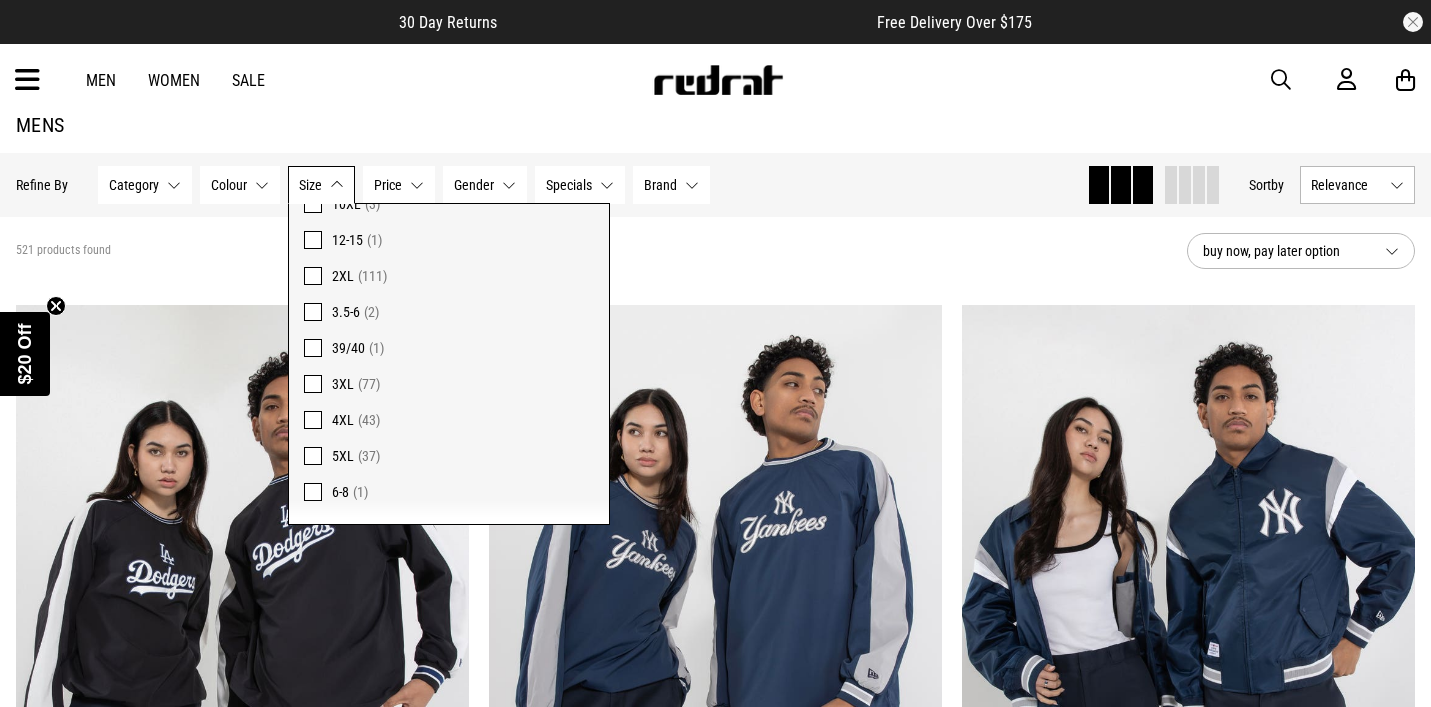 scroll, scrollTop: 1194, scrollLeft: 0, axis: vertical 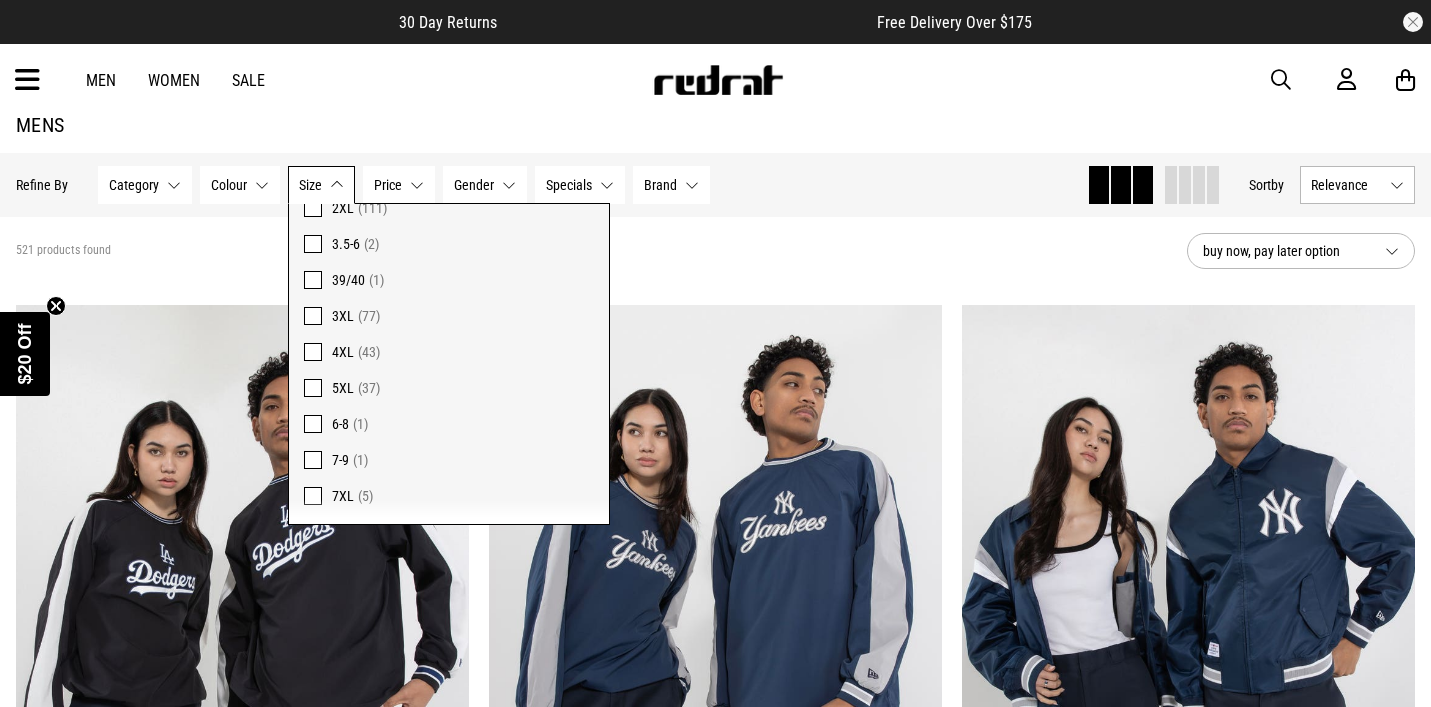 click at bounding box center [313, 352] 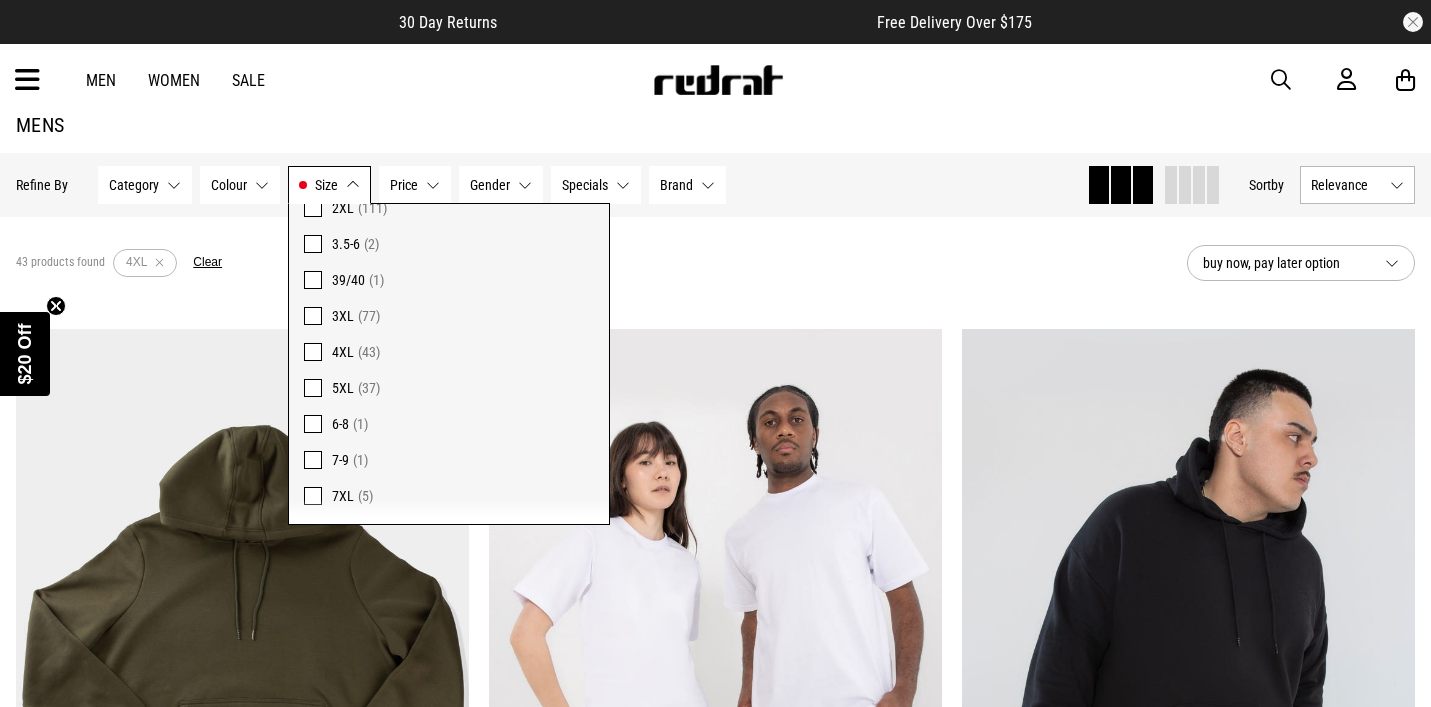 click on "Size  4XL" at bounding box center (329, 185) 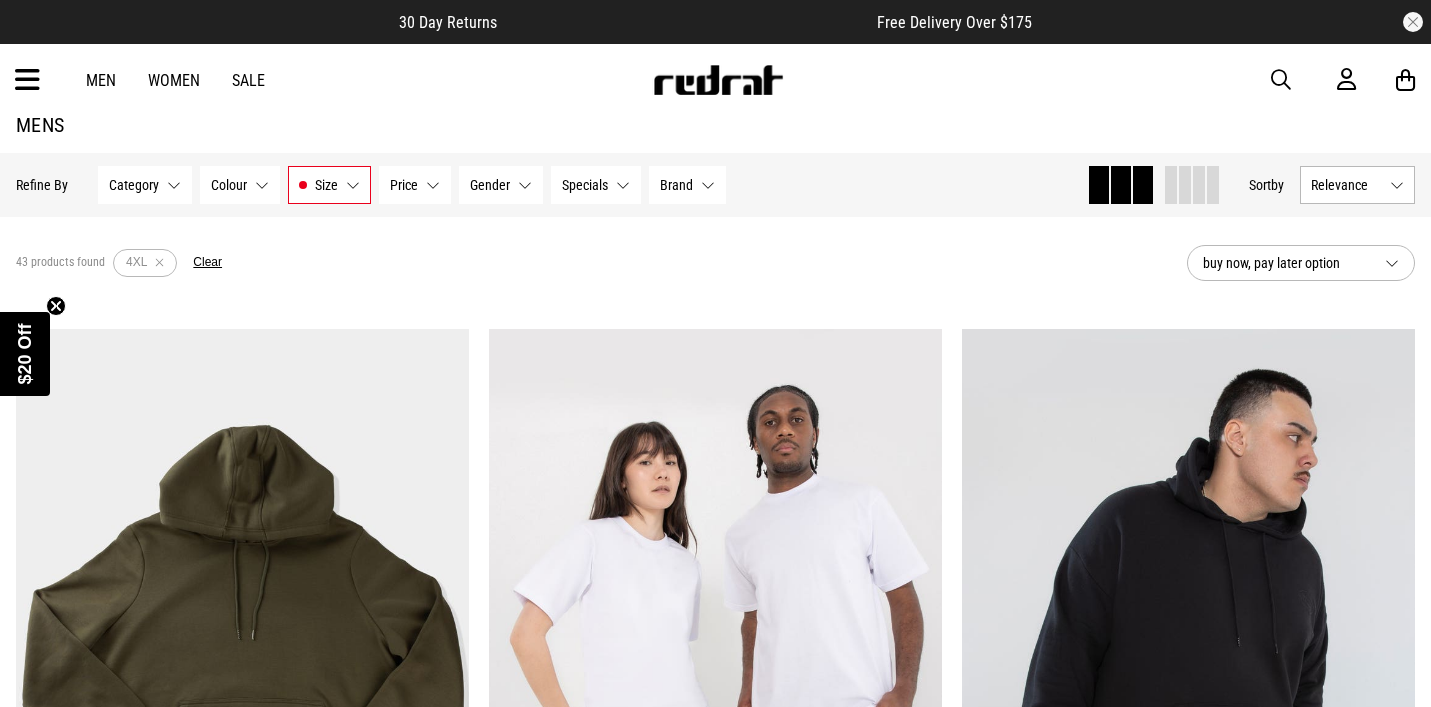 click on "buy now, pay later option" at bounding box center (1301, 263) 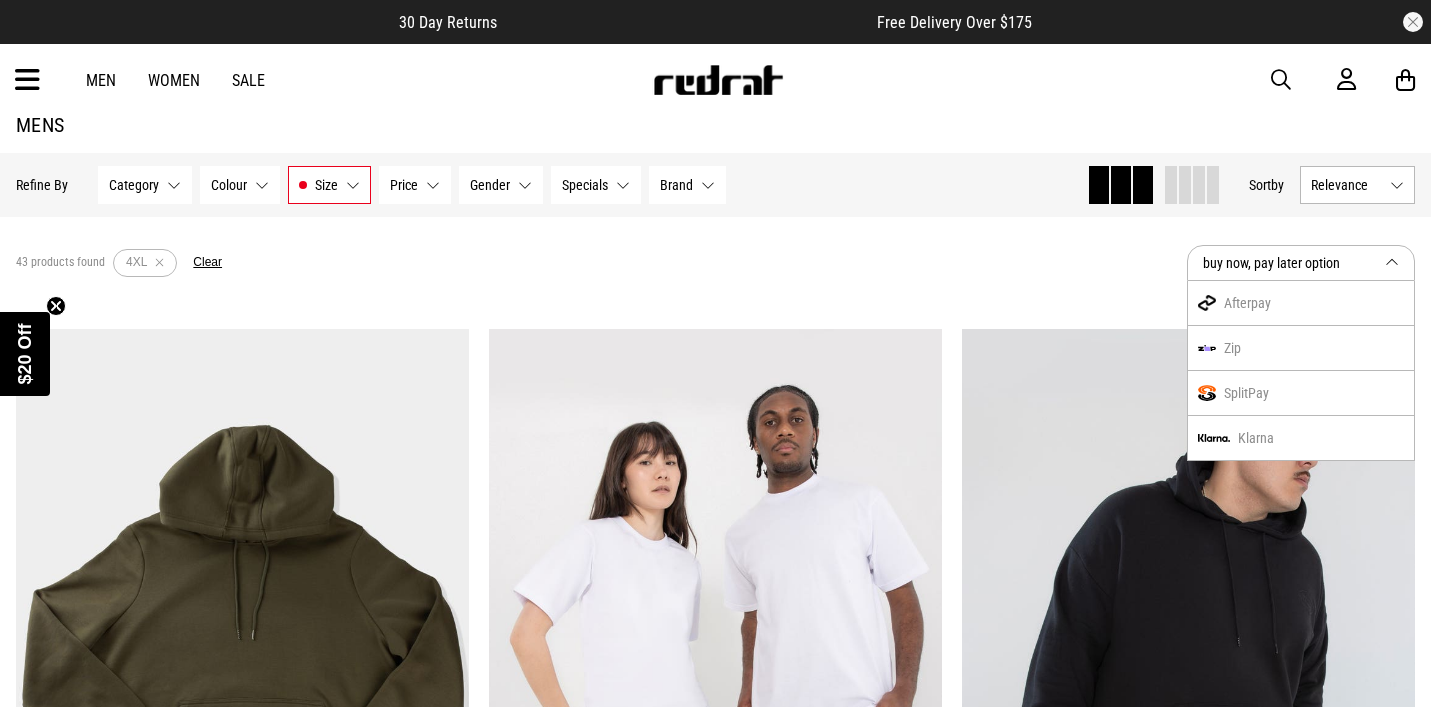 click on "buy now, pay later option" at bounding box center [1286, 263] 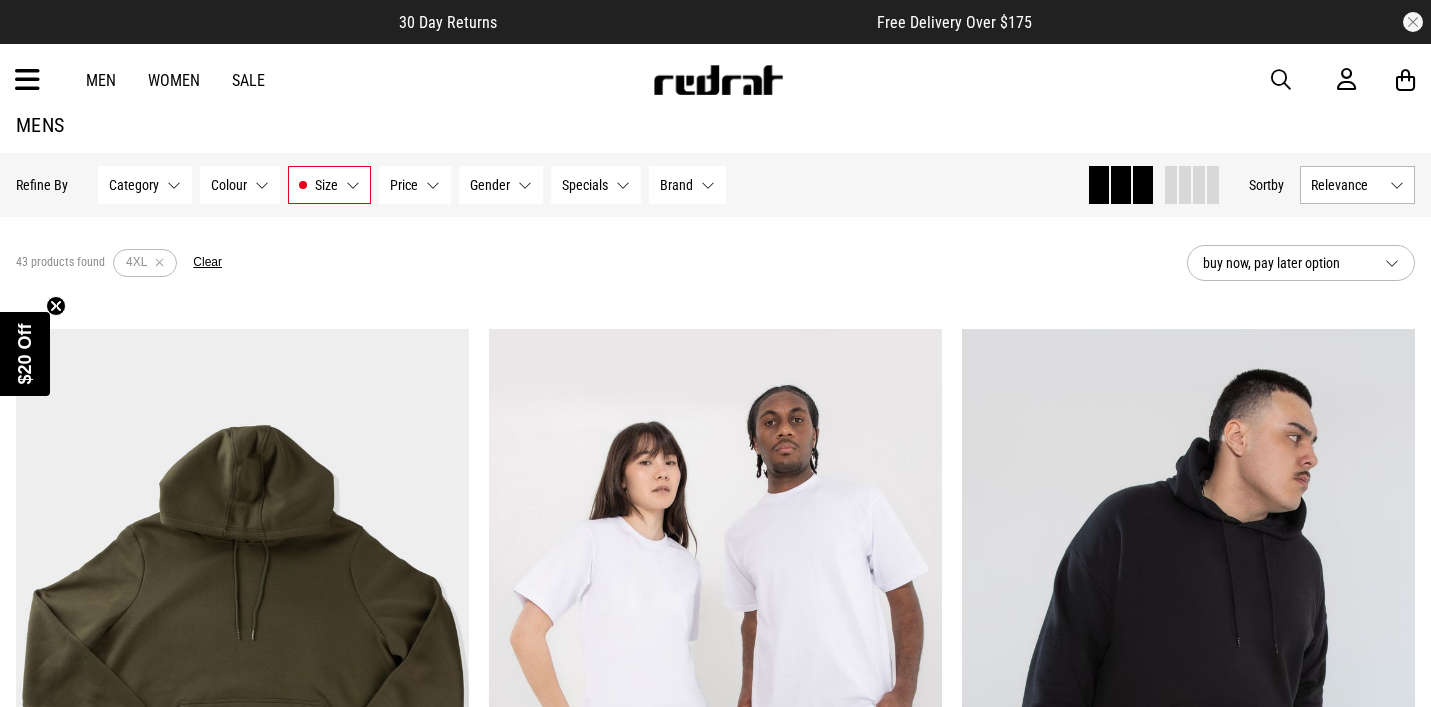 click on "Relevance" at bounding box center [1357, 185] 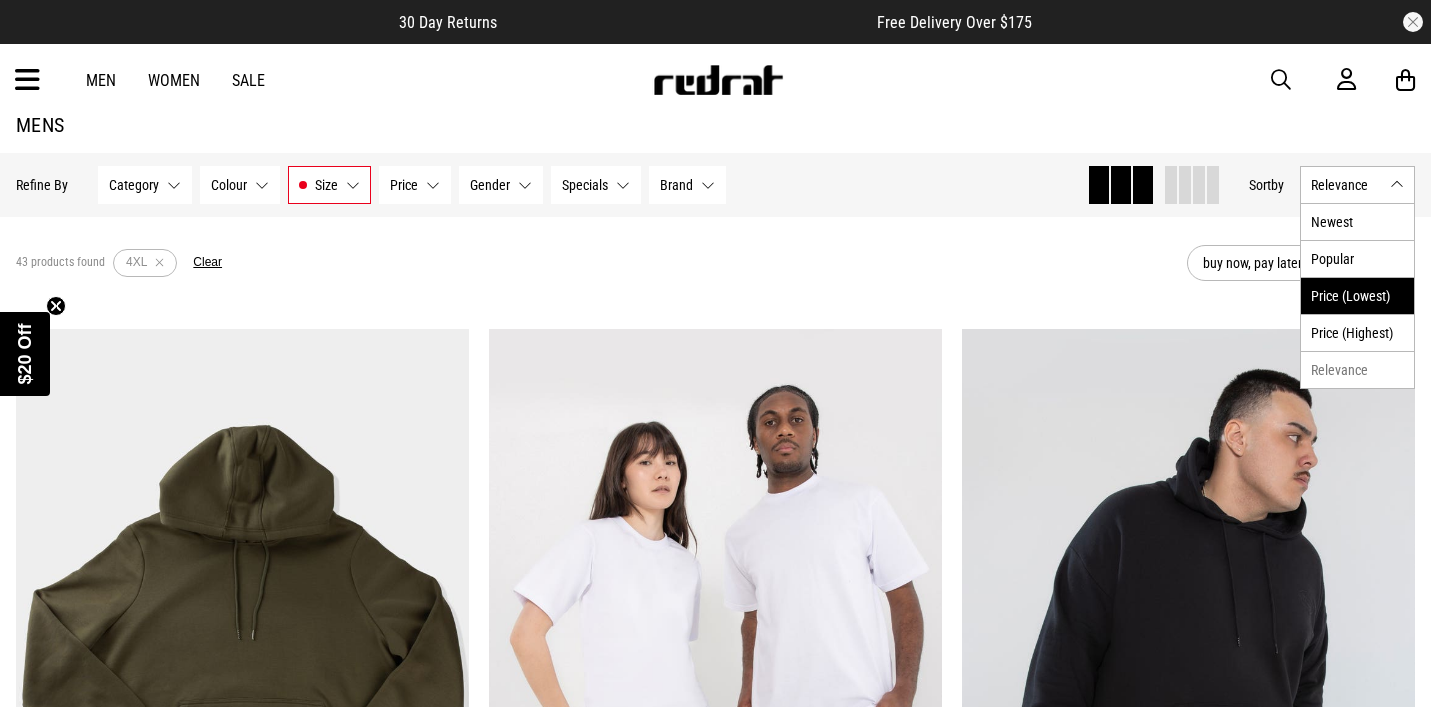 click on "Price (Lowest)" at bounding box center [1357, 295] 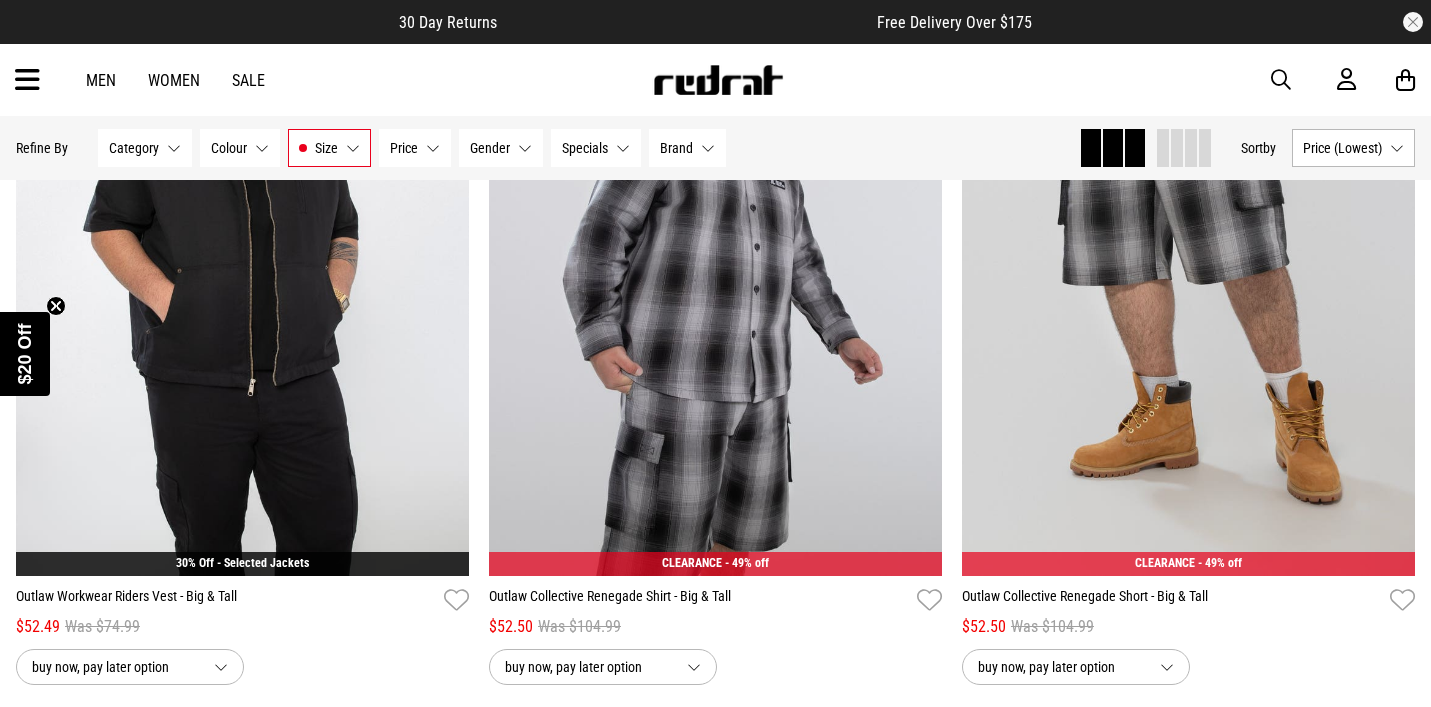 scroll, scrollTop: 4358, scrollLeft: 0, axis: vertical 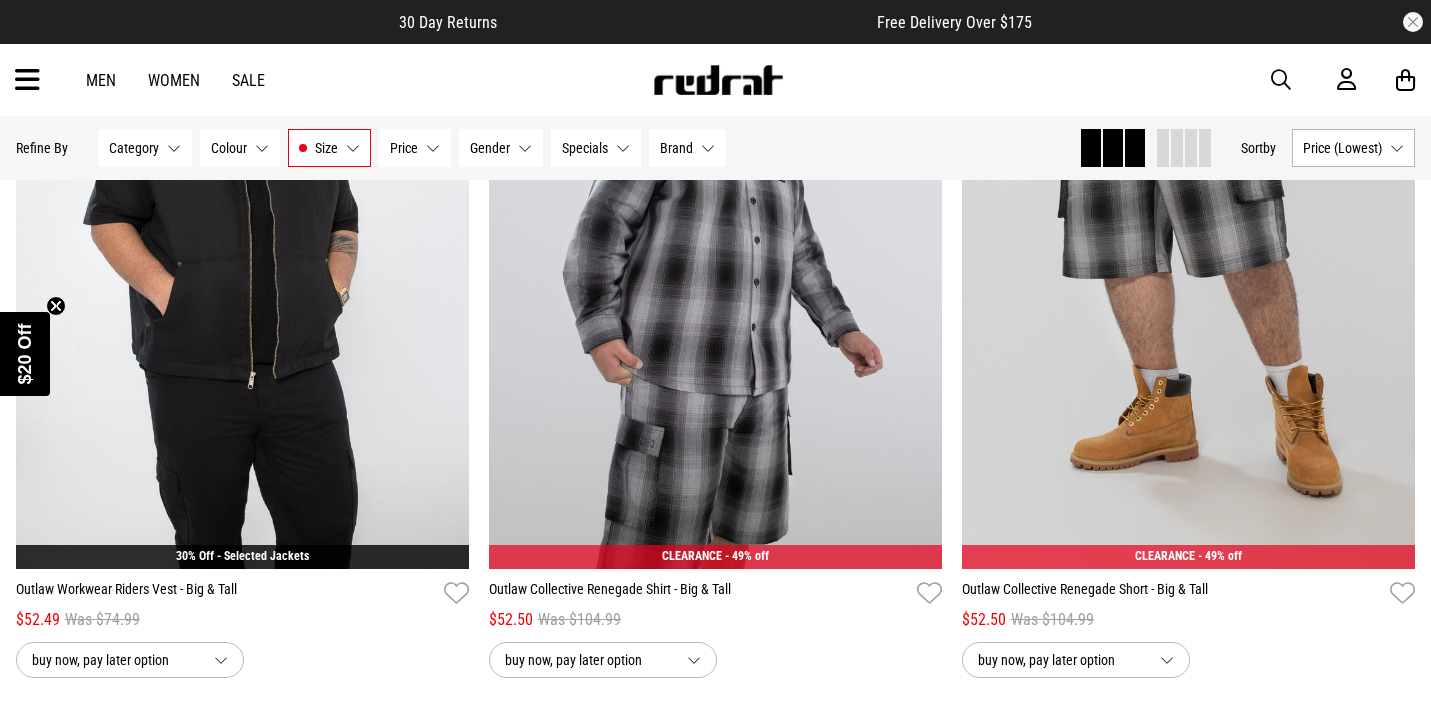 click on "Men" at bounding box center (101, 80) 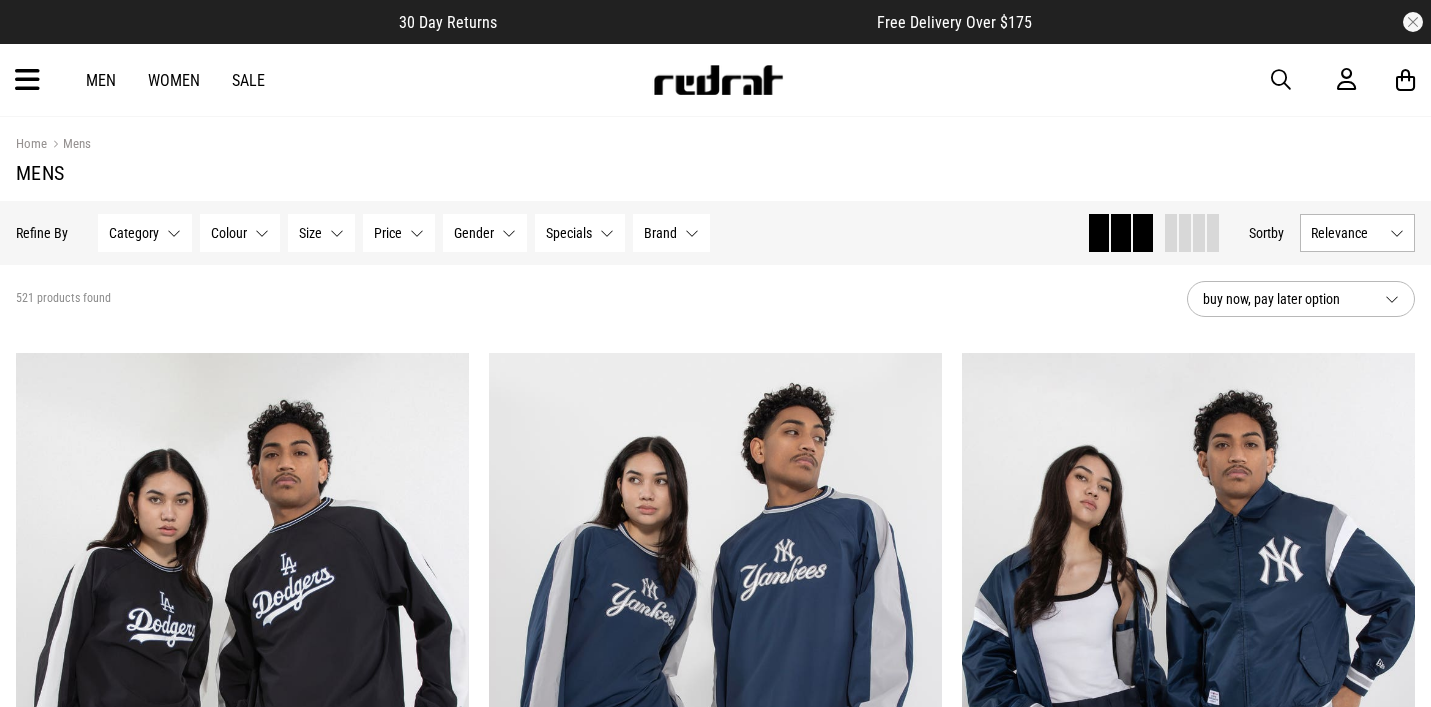scroll, scrollTop: 0, scrollLeft: 0, axis: both 